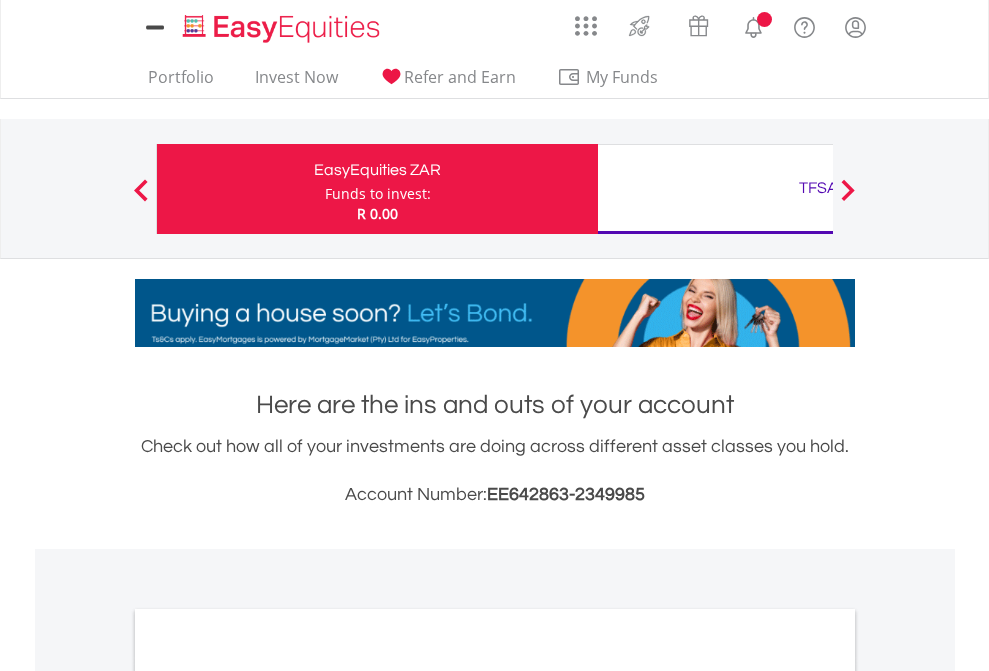 scroll, scrollTop: 0, scrollLeft: 0, axis: both 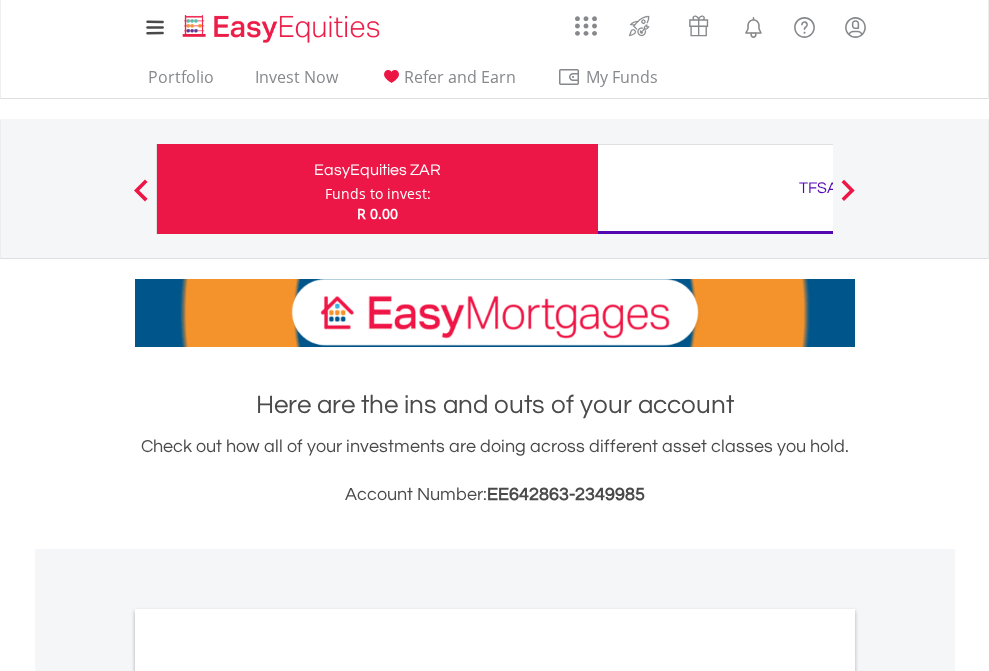 click on "Funds to invest:" at bounding box center [378, 194] 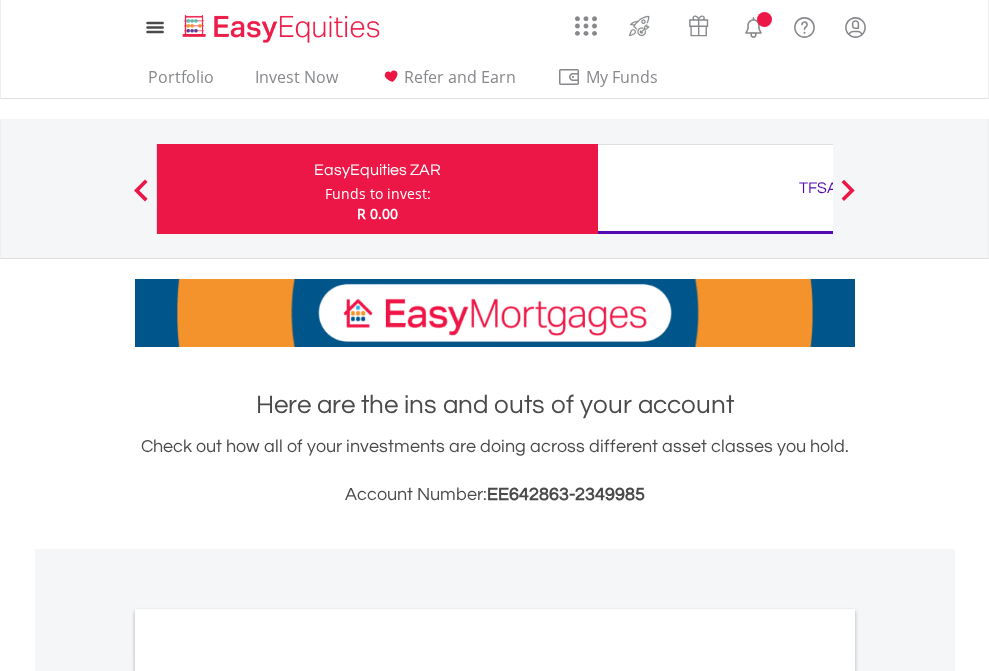 scroll, scrollTop: 0, scrollLeft: 0, axis: both 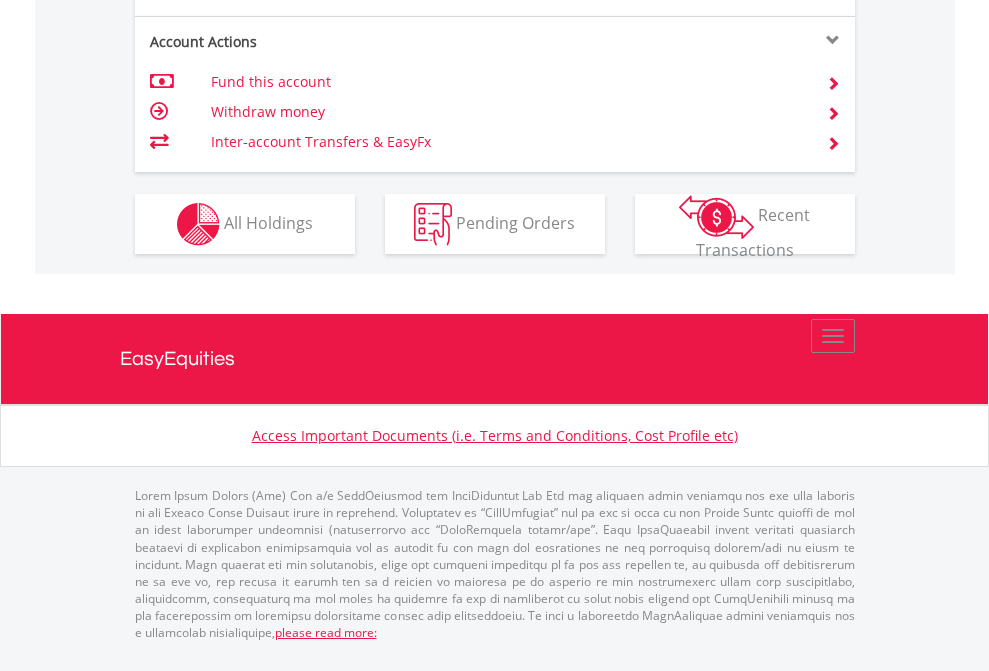 click on "Investment types" at bounding box center (706, -337) 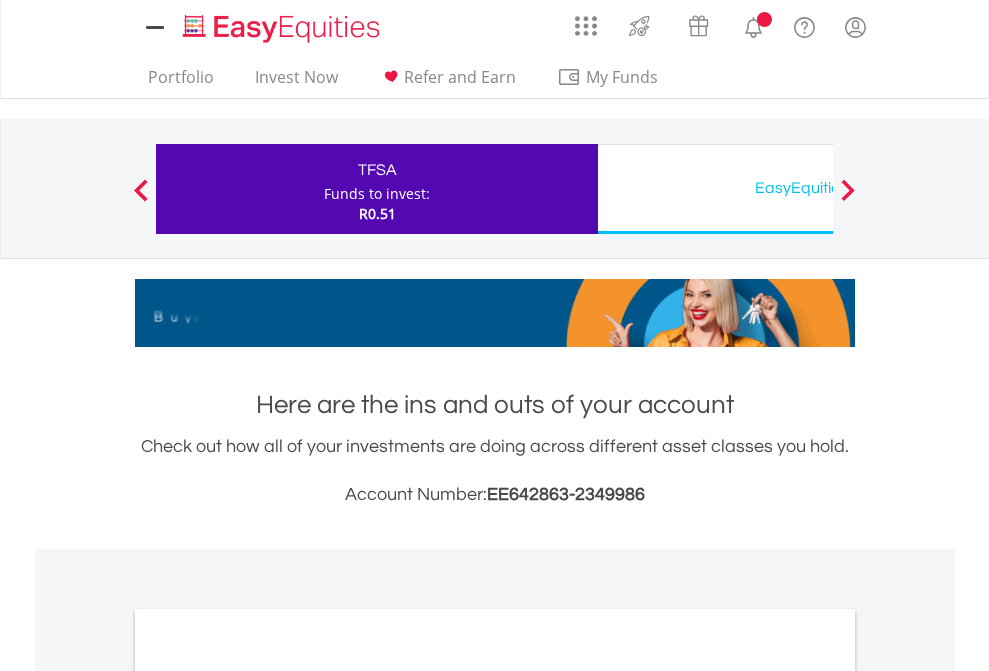 scroll, scrollTop: 0, scrollLeft: 0, axis: both 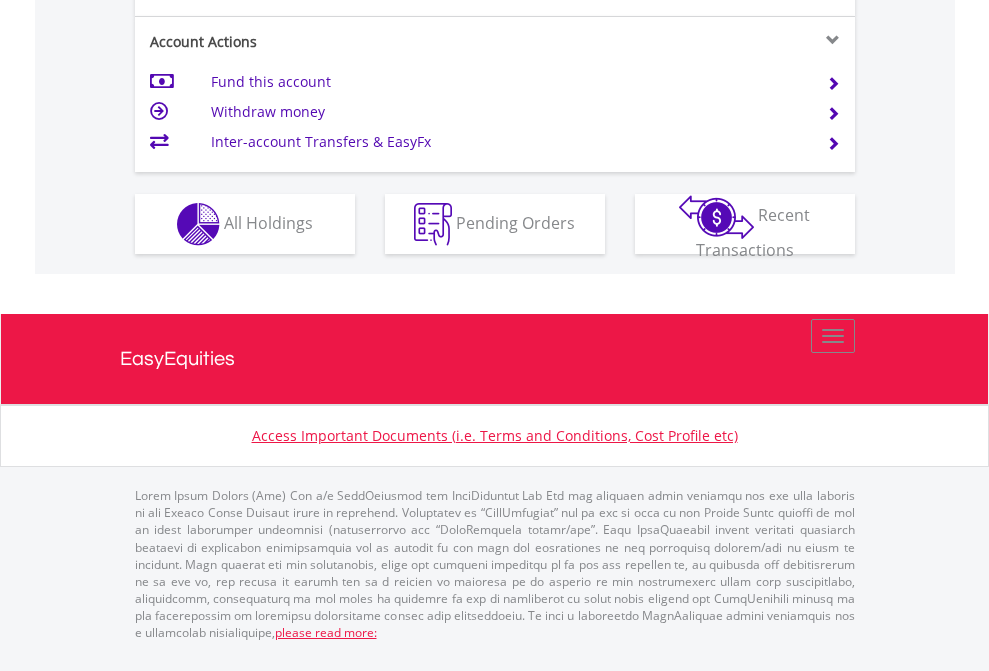 click on "Investment types" at bounding box center (706, -337) 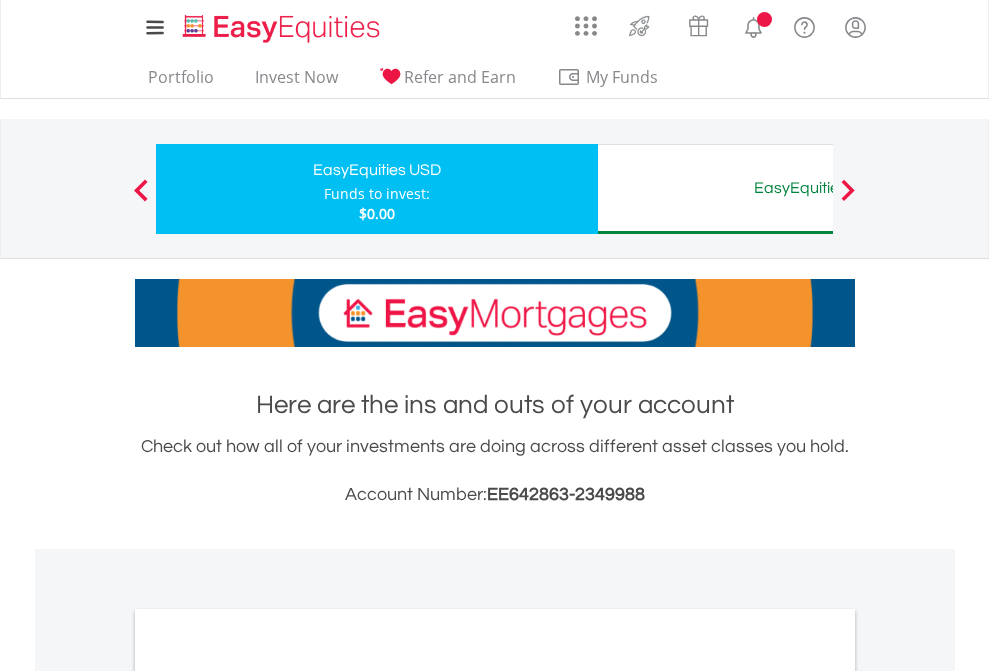 scroll, scrollTop: 0, scrollLeft: 0, axis: both 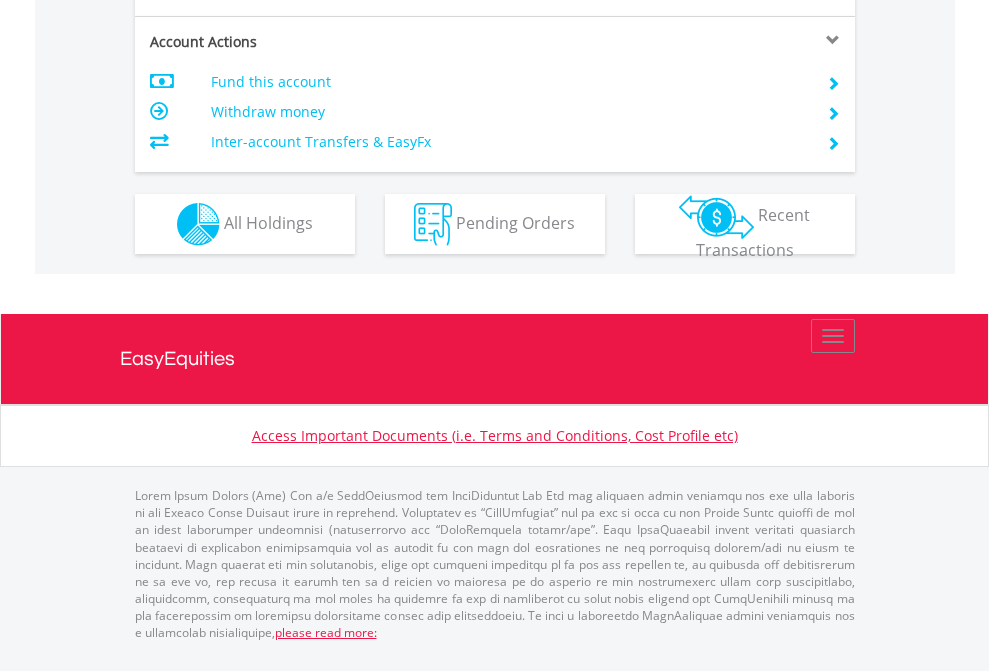 click on "Investment types" at bounding box center (706, -337) 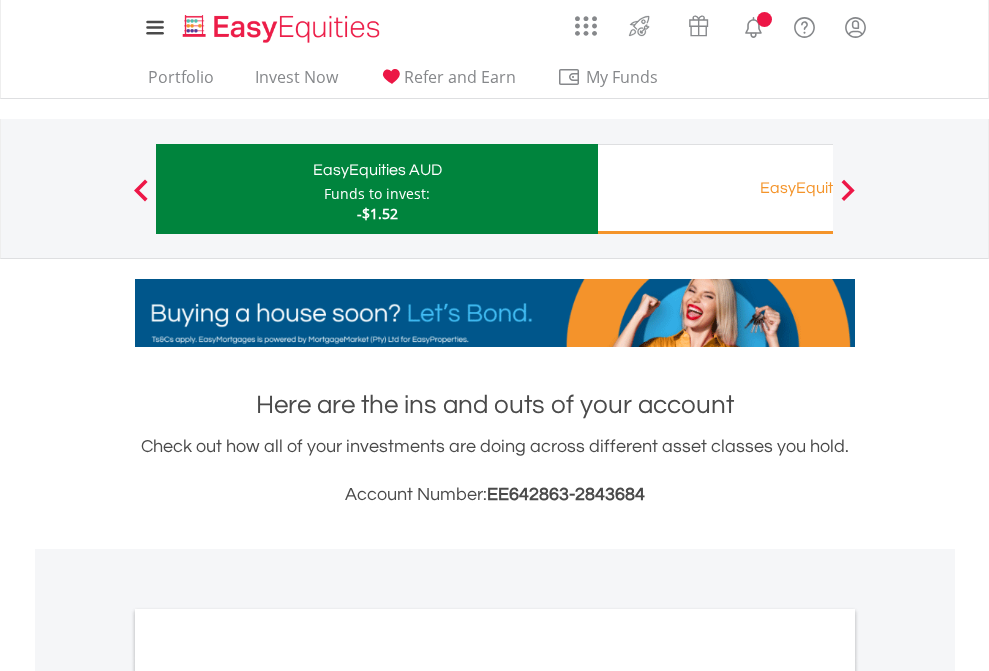 scroll, scrollTop: 0, scrollLeft: 0, axis: both 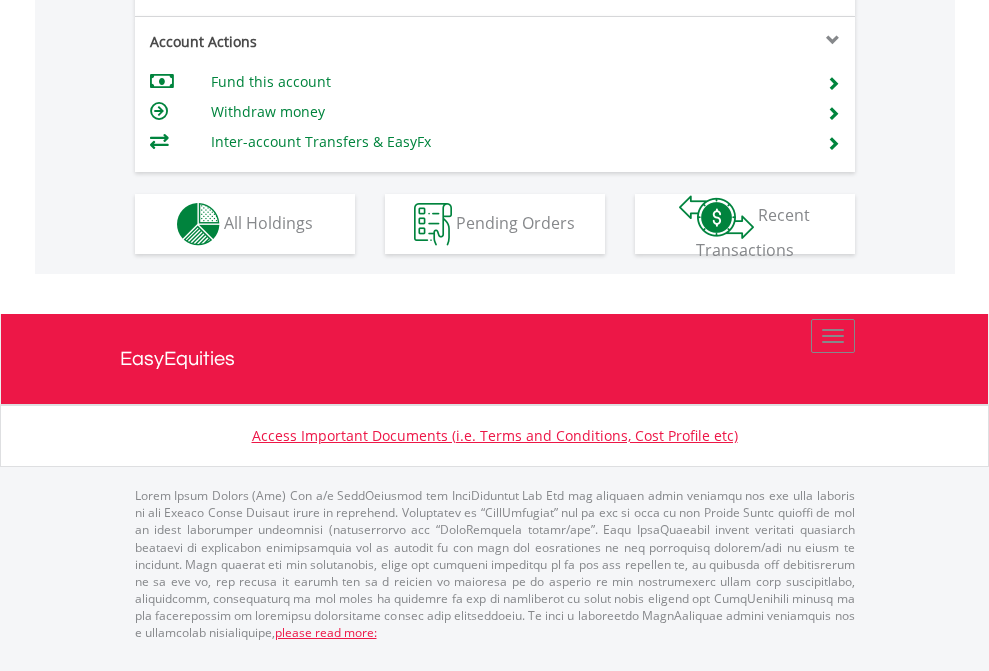 click on "Investment types" at bounding box center (706, -337) 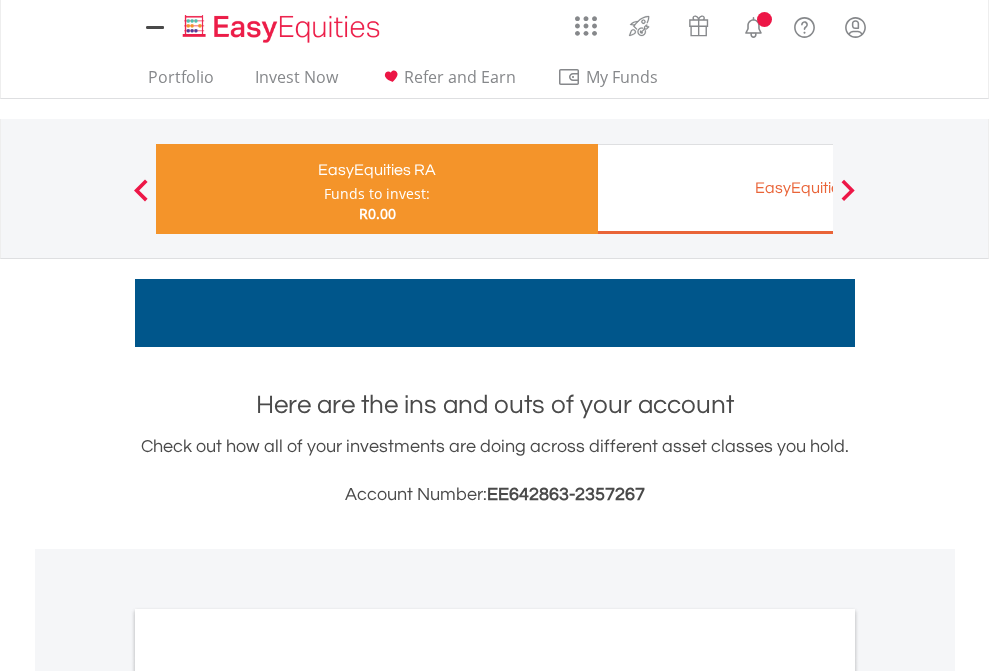 scroll, scrollTop: 0, scrollLeft: 0, axis: both 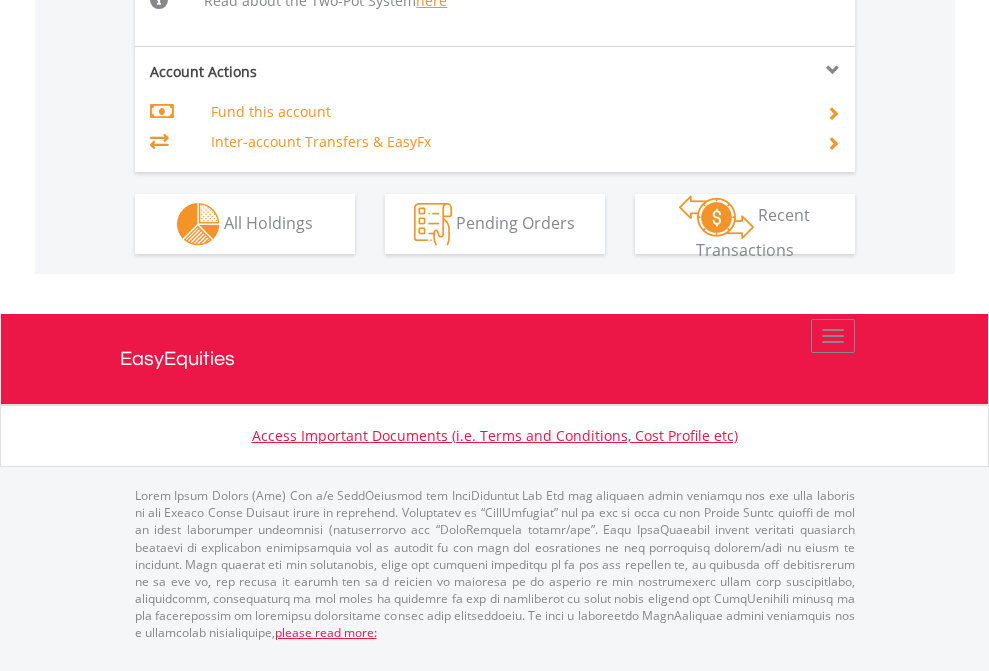 click on "Investment types" at bounding box center [706, -498] 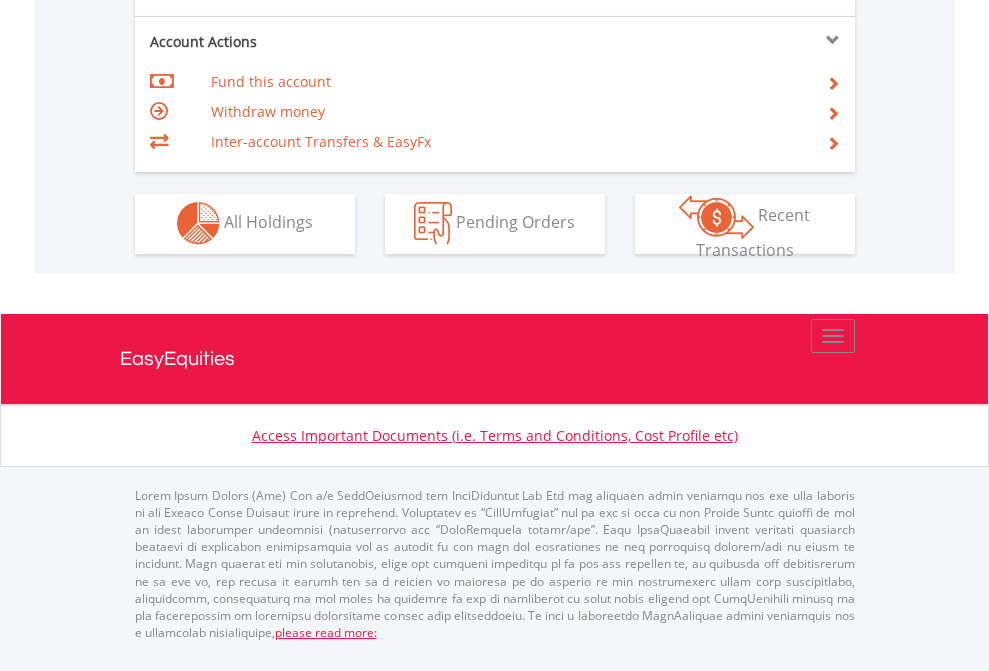 scroll, scrollTop: 1870, scrollLeft: 0, axis: vertical 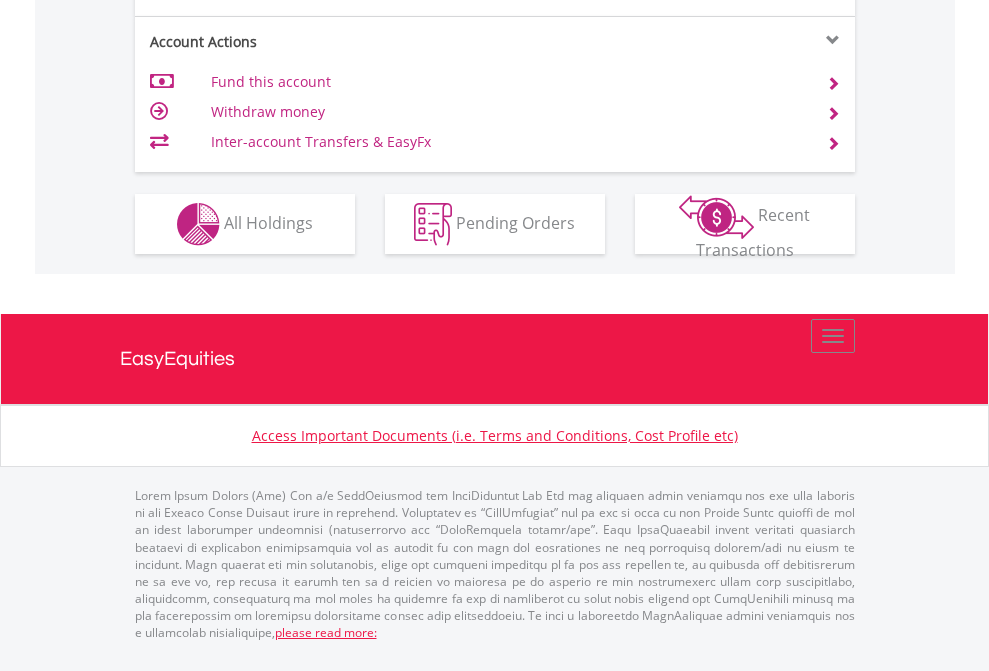 click on "Investment types" at bounding box center [706, -337] 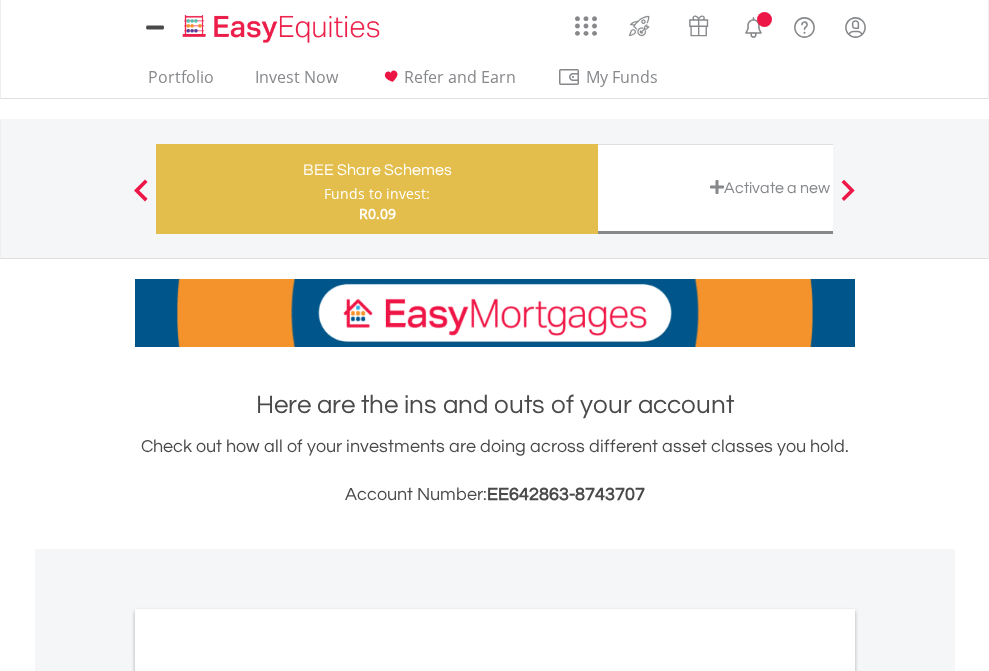 scroll, scrollTop: 0, scrollLeft: 0, axis: both 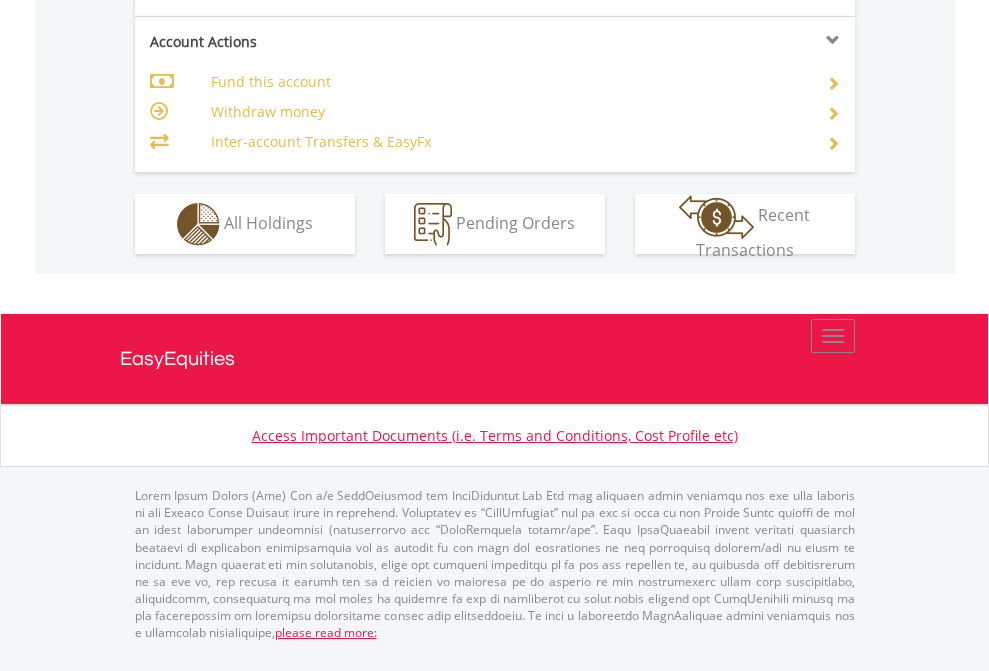 click on "Investment types" at bounding box center (706, -337) 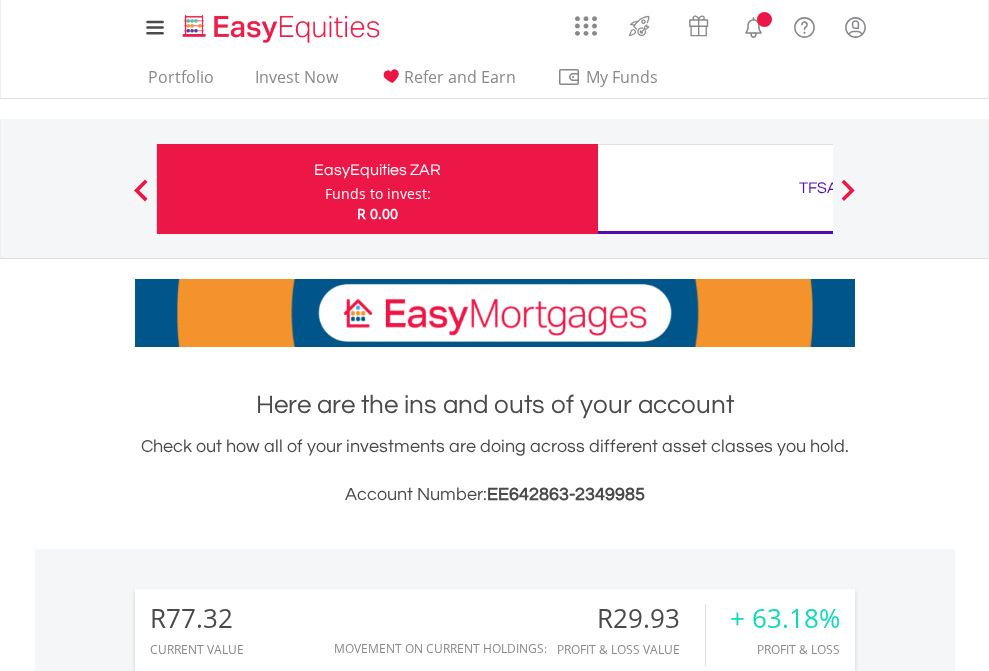scroll, scrollTop: 0, scrollLeft: 0, axis: both 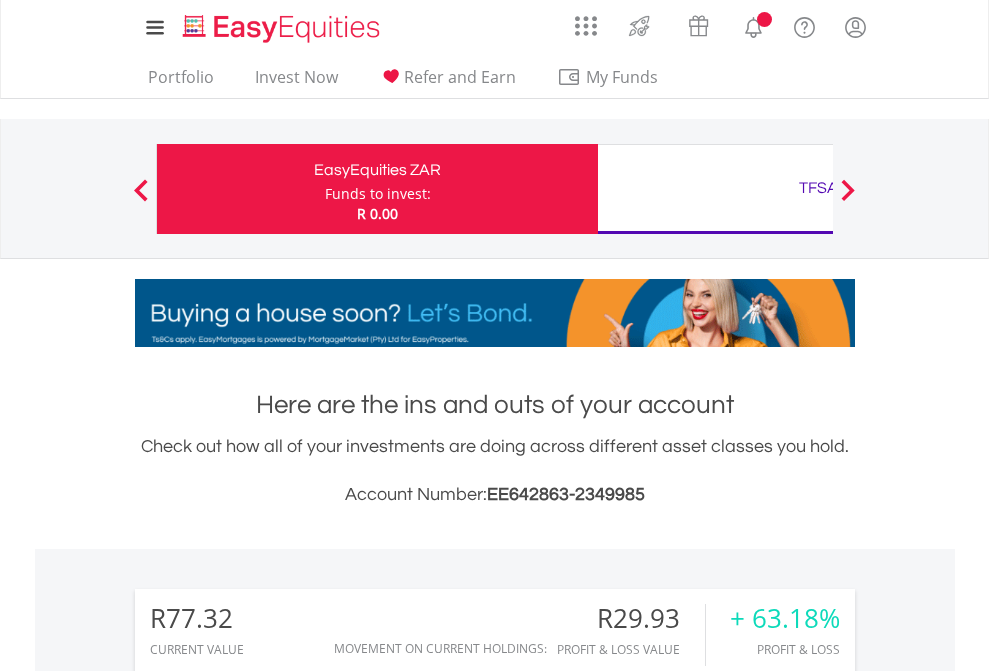 click on "All Holdings" at bounding box center (268, 1546) 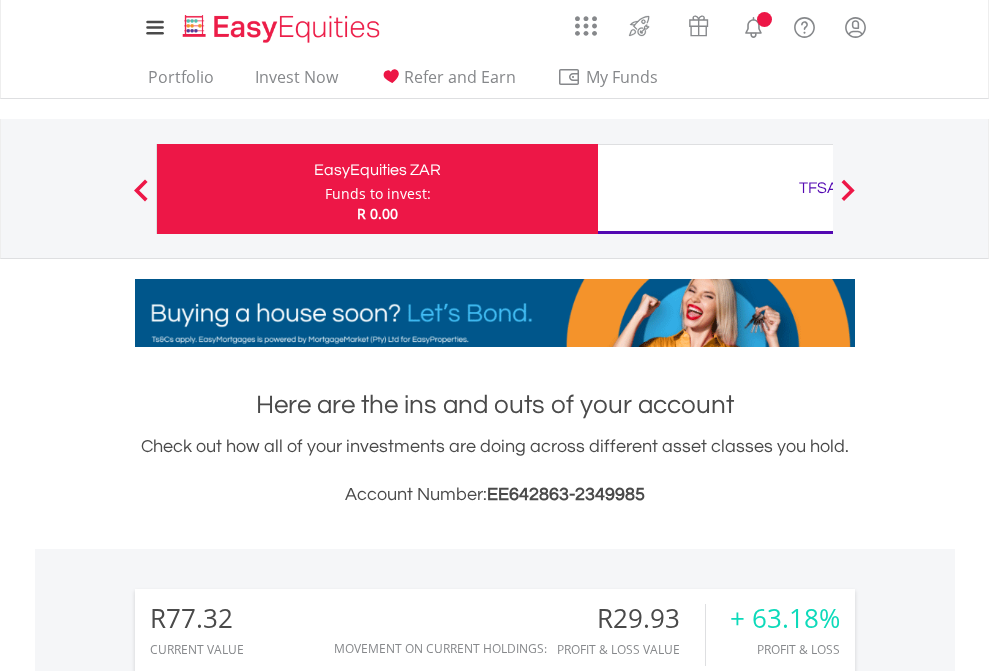 scroll, scrollTop: 999808, scrollLeft: 999687, axis: both 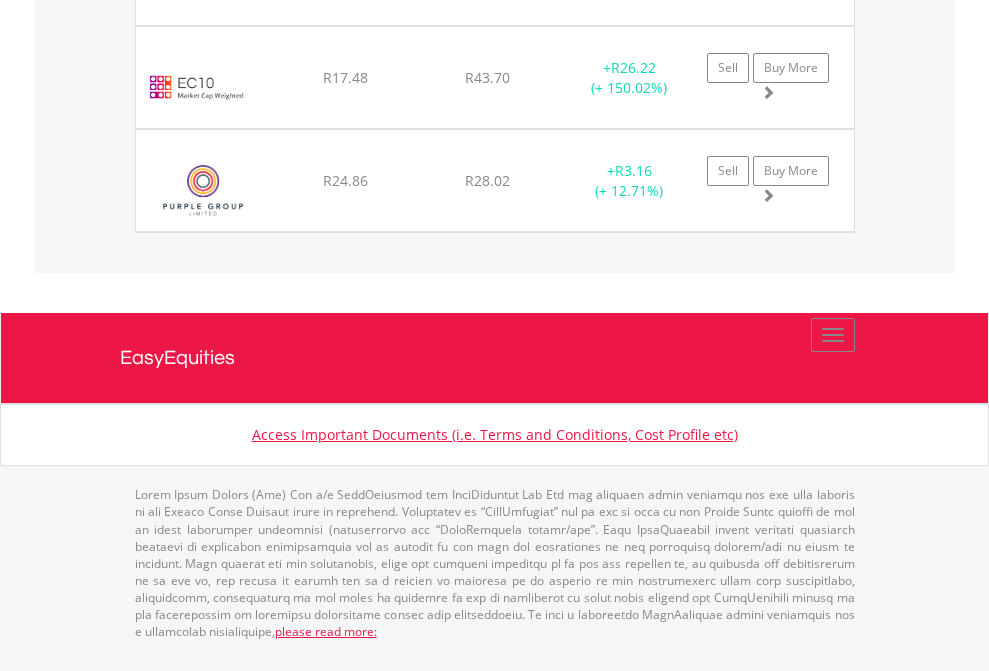 click on "TFSA" at bounding box center [818, -1831] 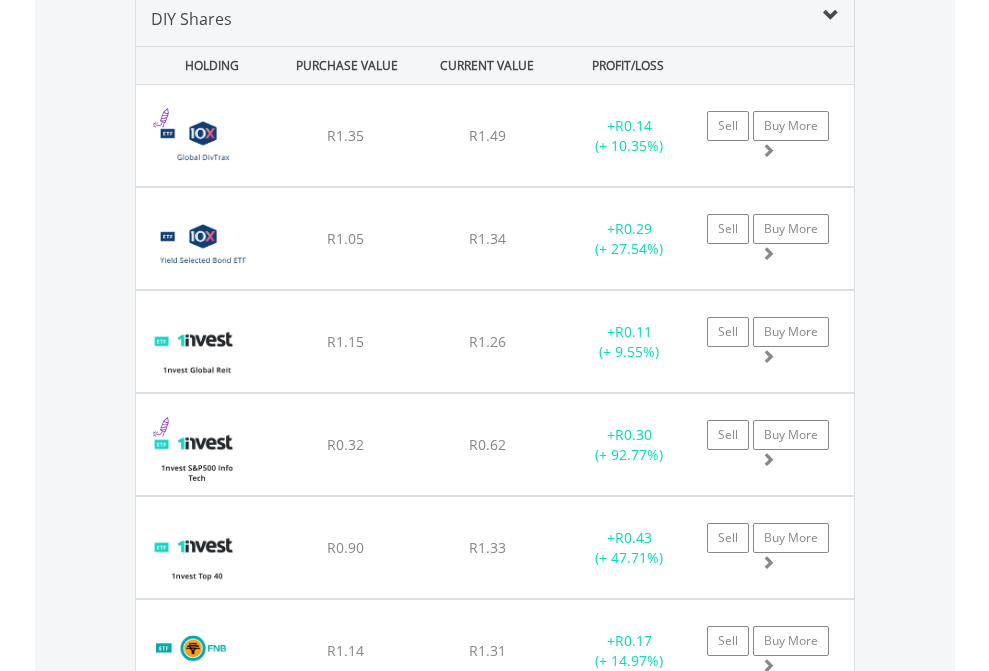 scroll, scrollTop: 1933, scrollLeft: 0, axis: vertical 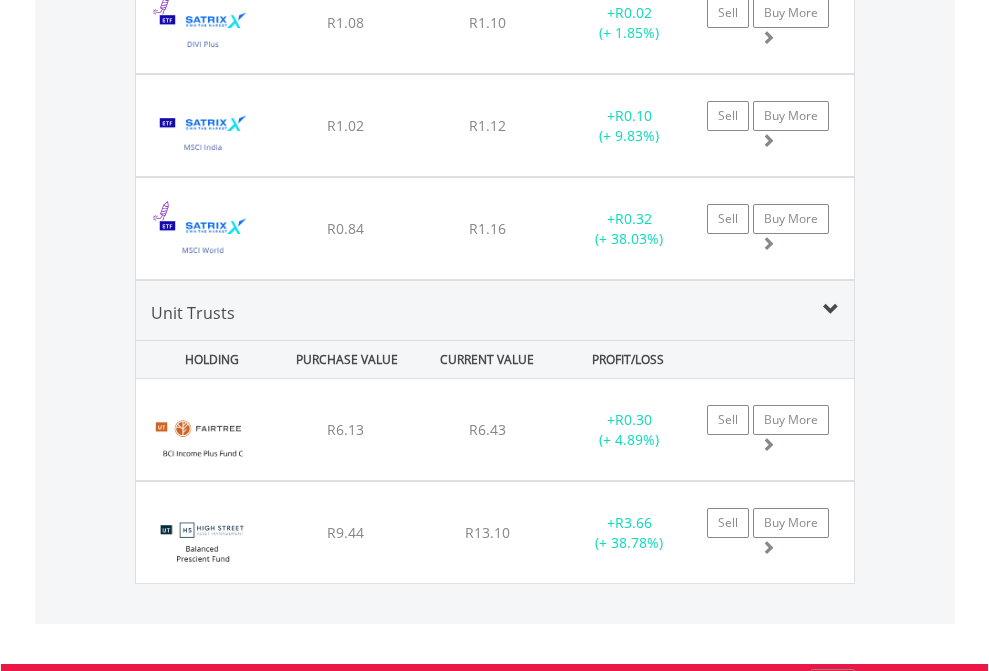 click on "EasyEquities USD" at bounding box center (818, -1745) 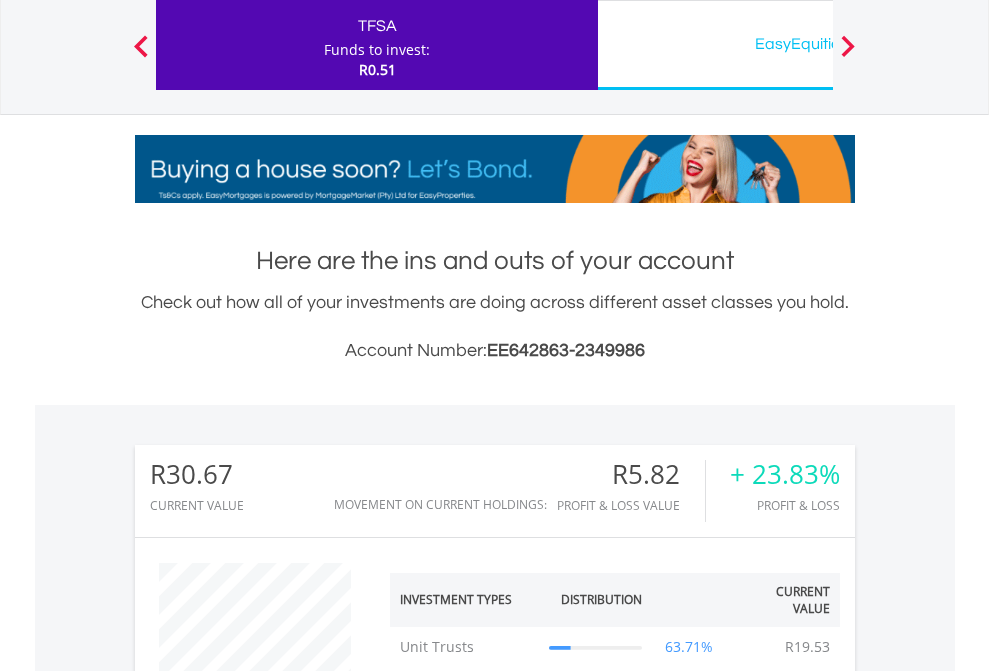 click on "All Holdings" at bounding box center [268, 1402] 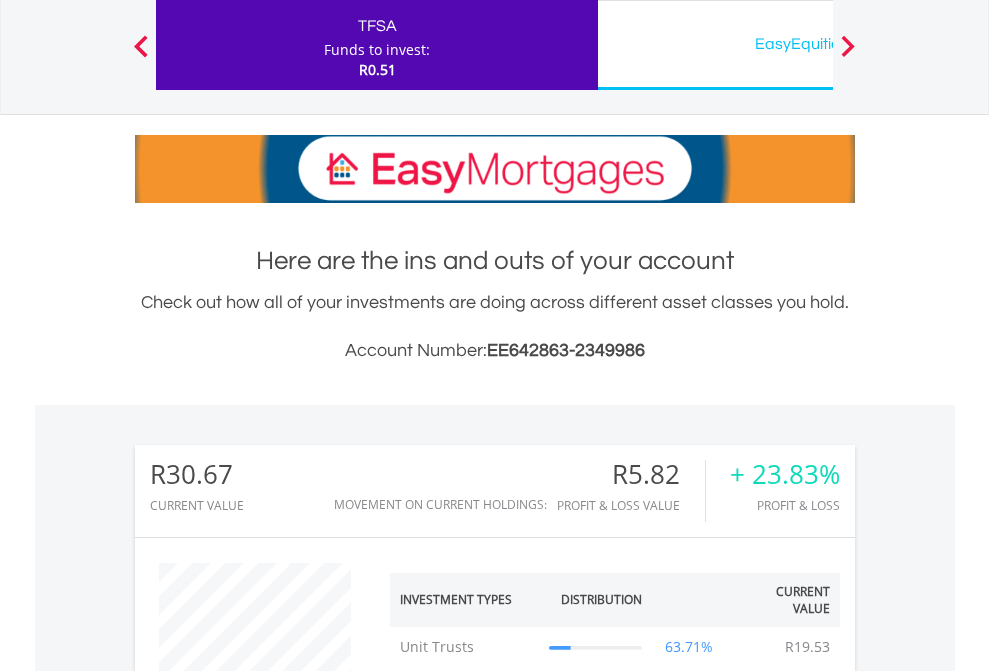 scroll, scrollTop: 999808, scrollLeft: 999687, axis: both 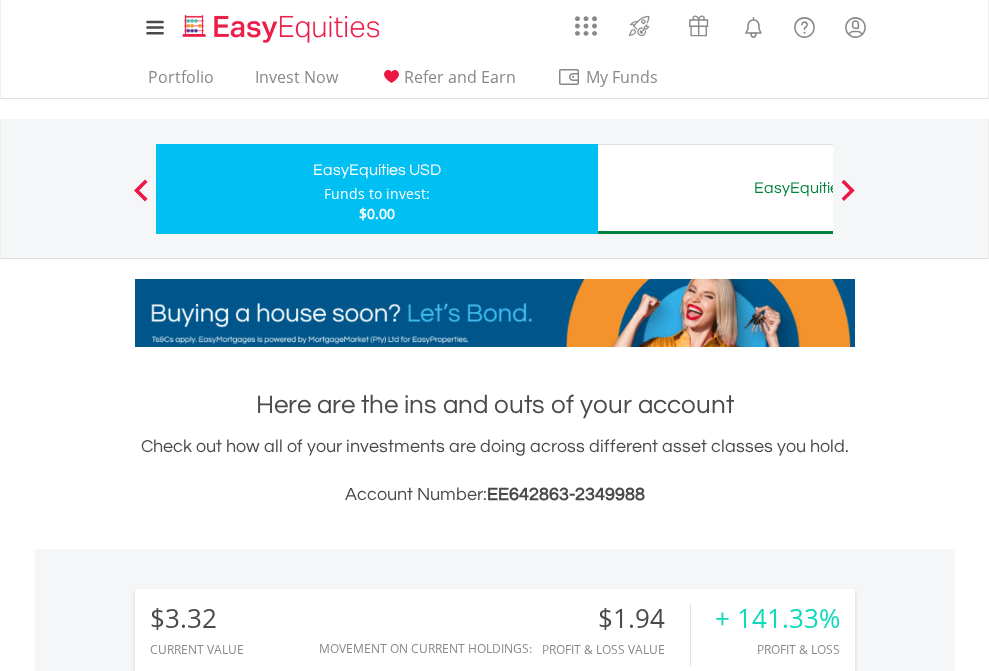 click on "EasyEquities AUD" at bounding box center [818, 188] 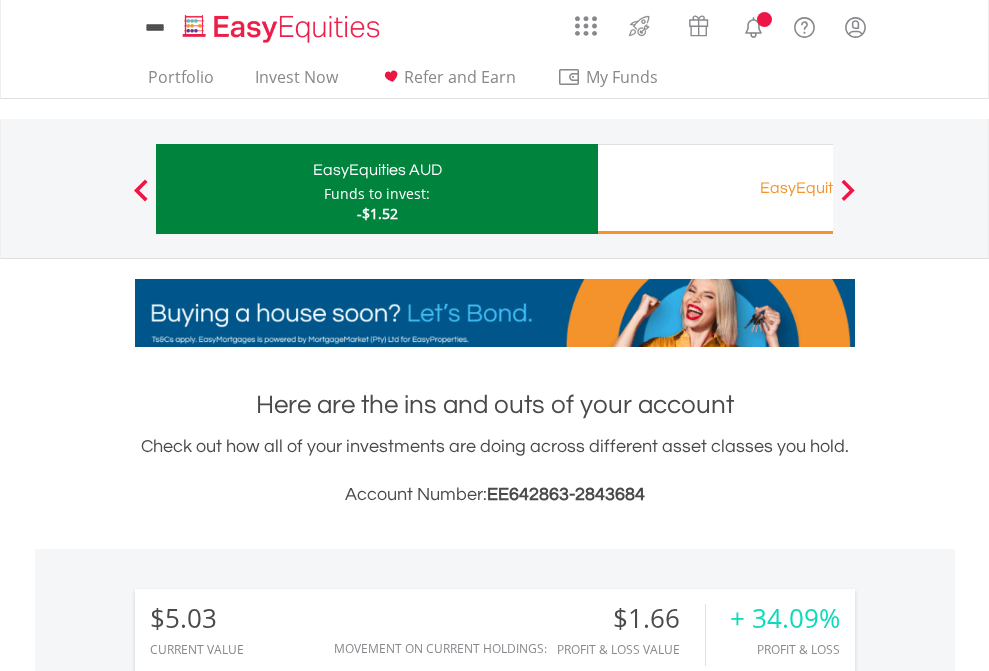 scroll, scrollTop: 1533, scrollLeft: 0, axis: vertical 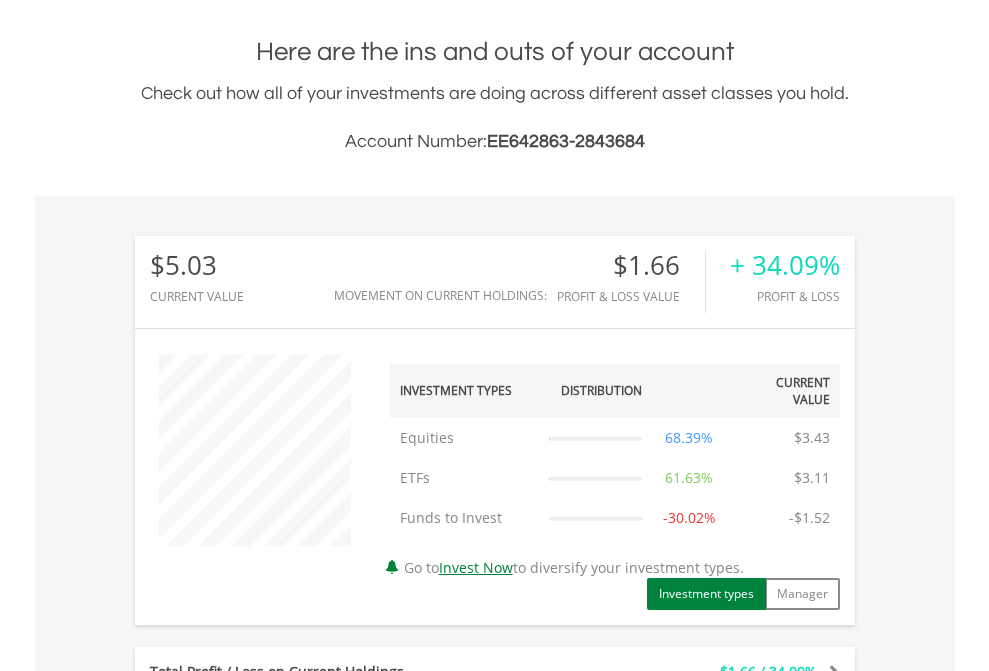 click on "All Holdings" at bounding box center (268, 1153) 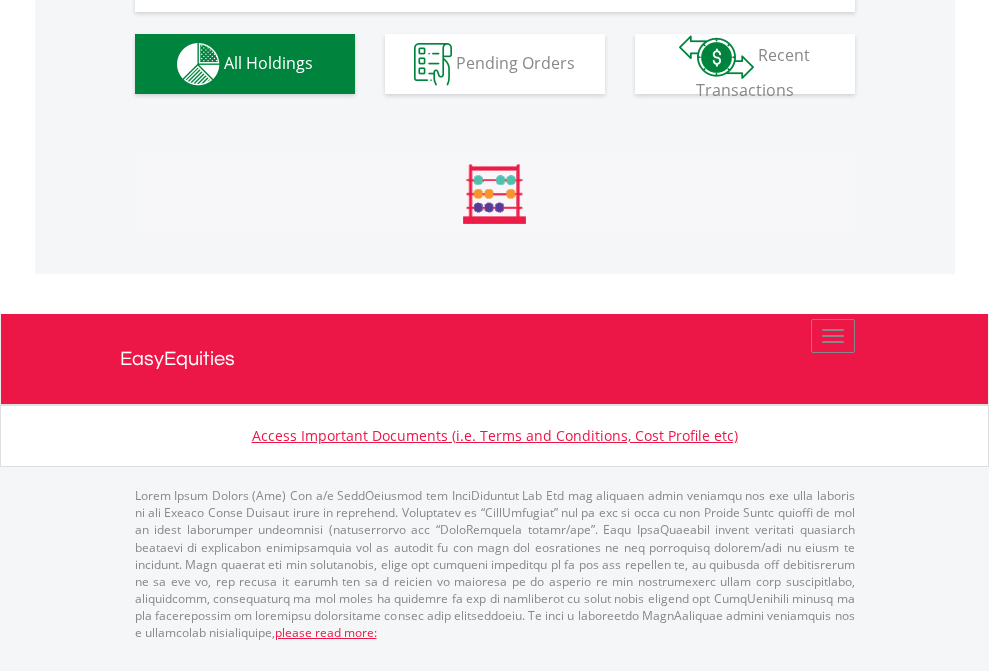 scroll, scrollTop: 999808, scrollLeft: 999687, axis: both 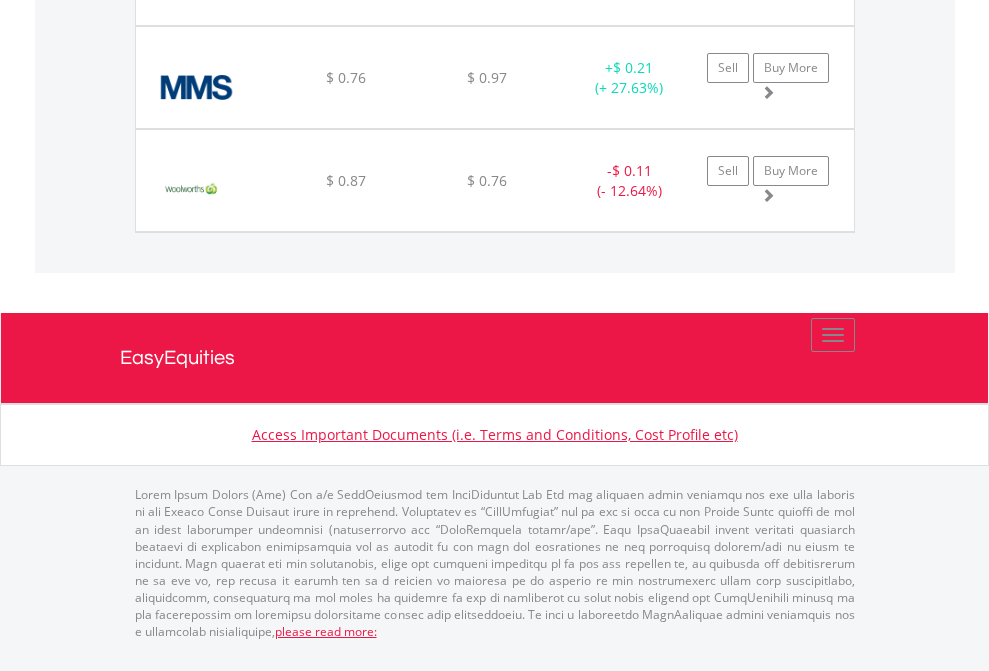 click on "EasyEquities RA" at bounding box center (818, -1894) 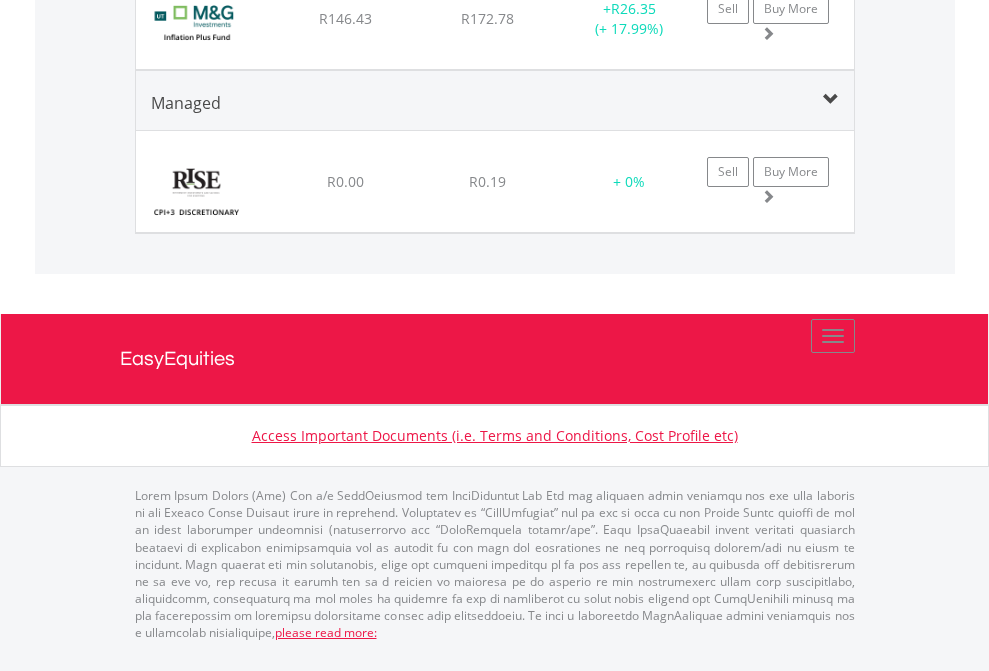 scroll, scrollTop: 2305, scrollLeft: 0, axis: vertical 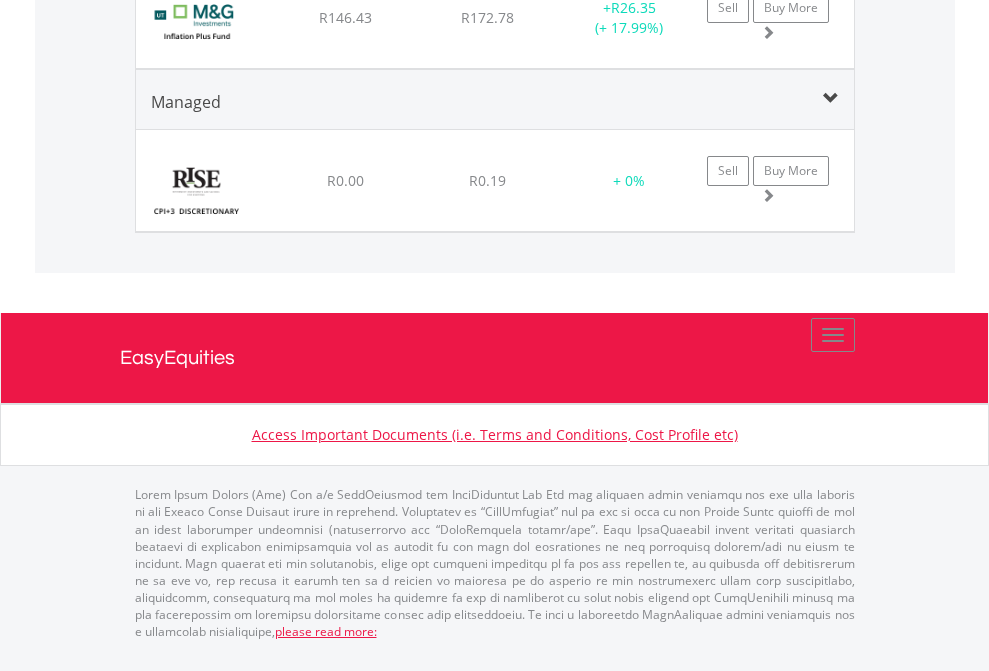 click on "EasyEquities EUR" at bounding box center [818, -1655] 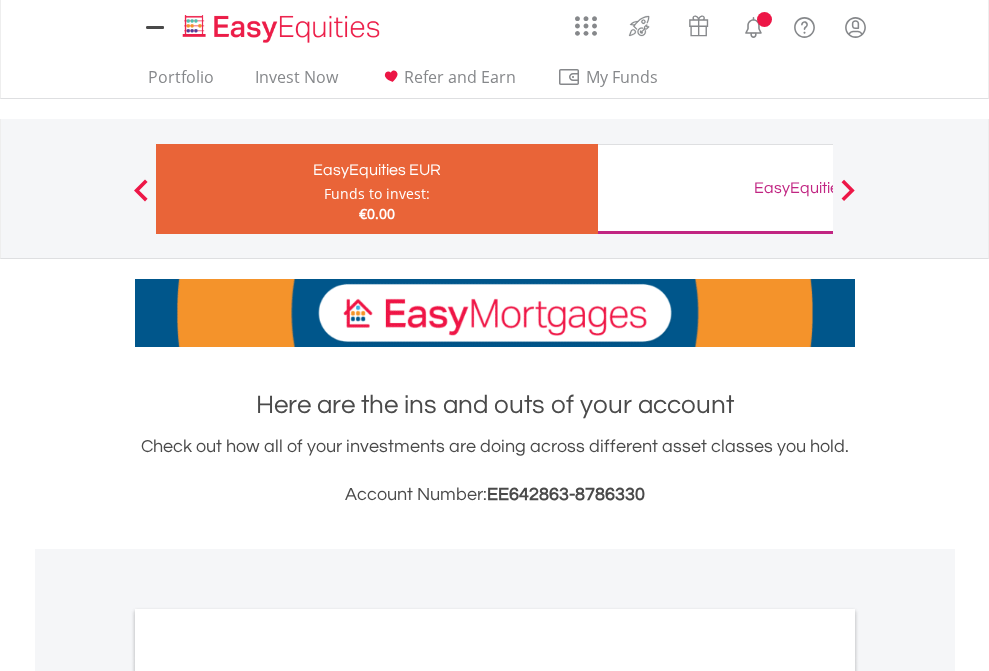 scroll, scrollTop: 0, scrollLeft: 0, axis: both 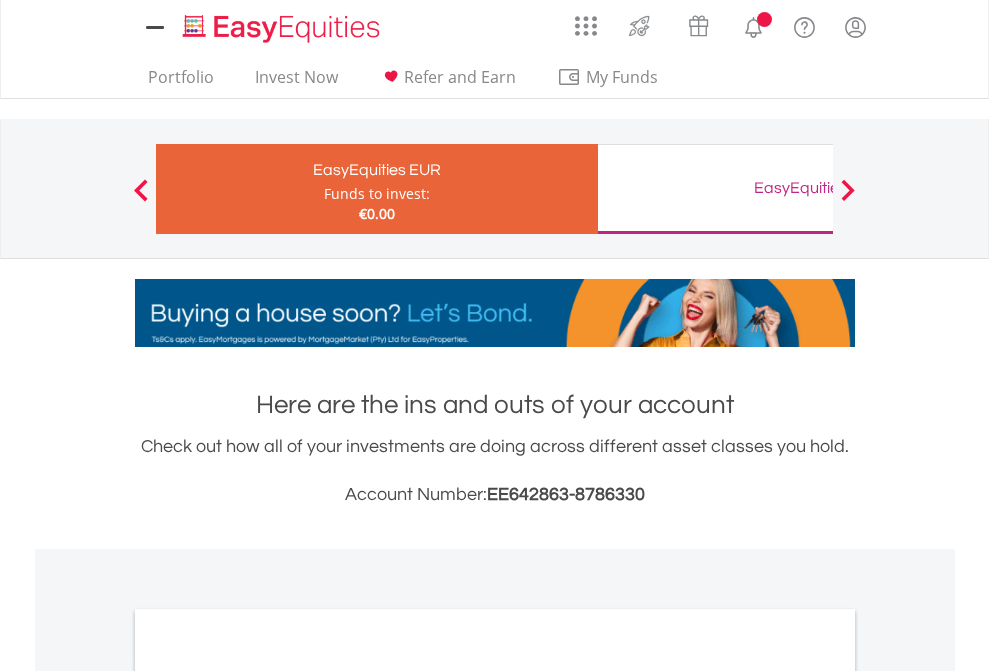 click on "All Holdings" at bounding box center [268, 1096] 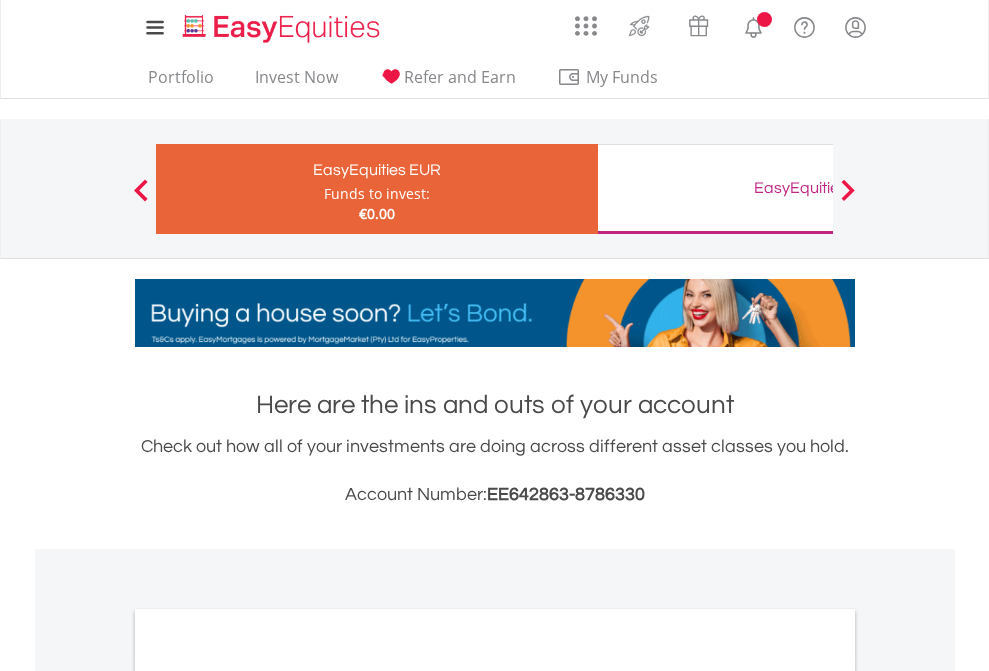 scroll, scrollTop: 1202, scrollLeft: 0, axis: vertical 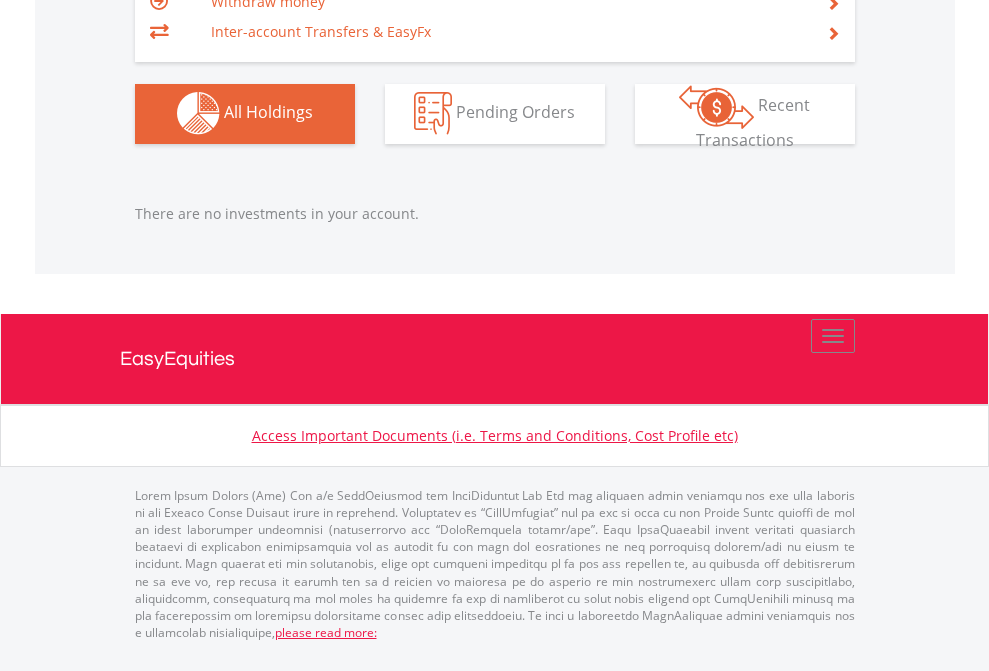 click on "EasyEquities GBP" at bounding box center [818, -1142] 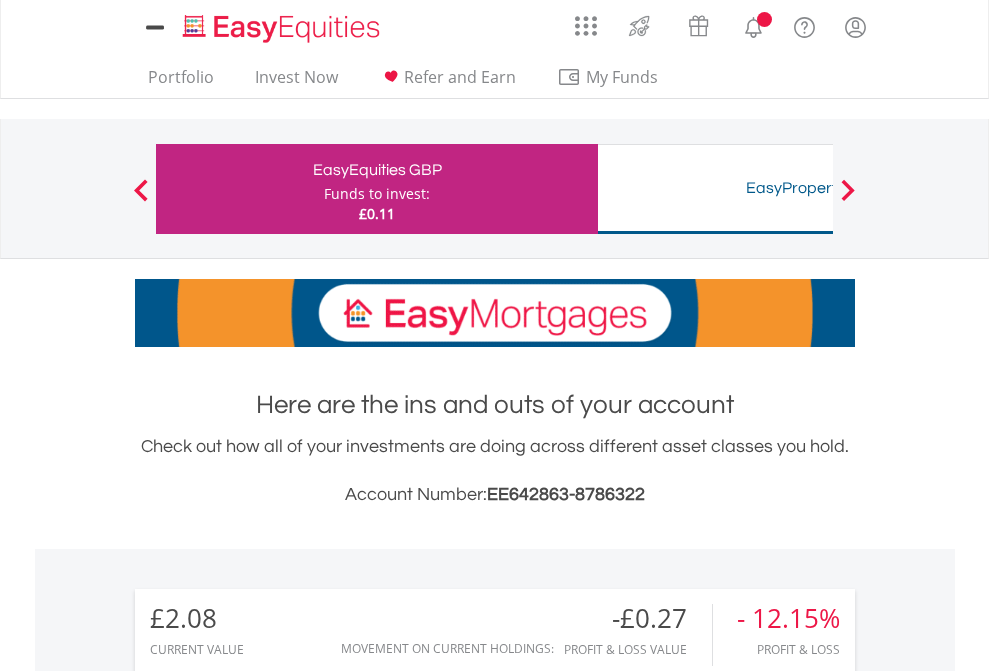 scroll, scrollTop: 0, scrollLeft: 0, axis: both 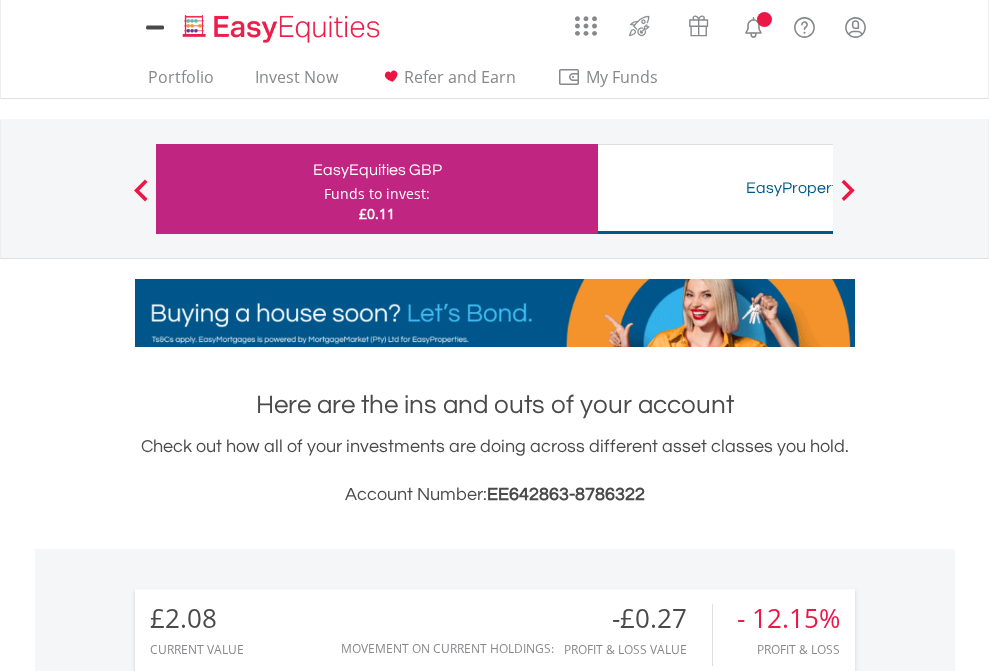click on "All Holdings" at bounding box center [268, 1506] 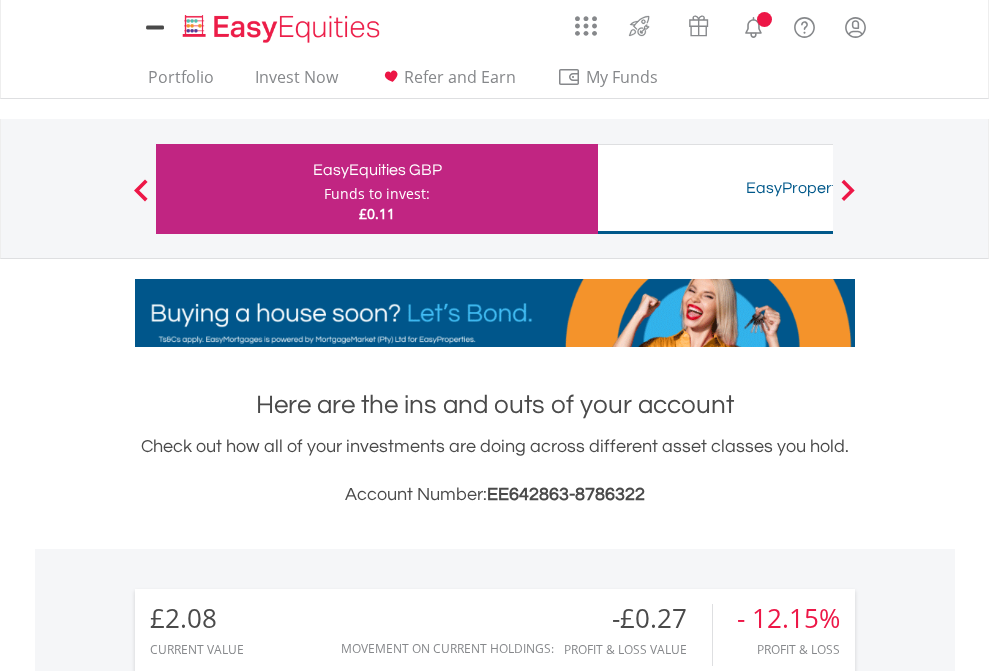 scroll, scrollTop: 999808, scrollLeft: 999687, axis: both 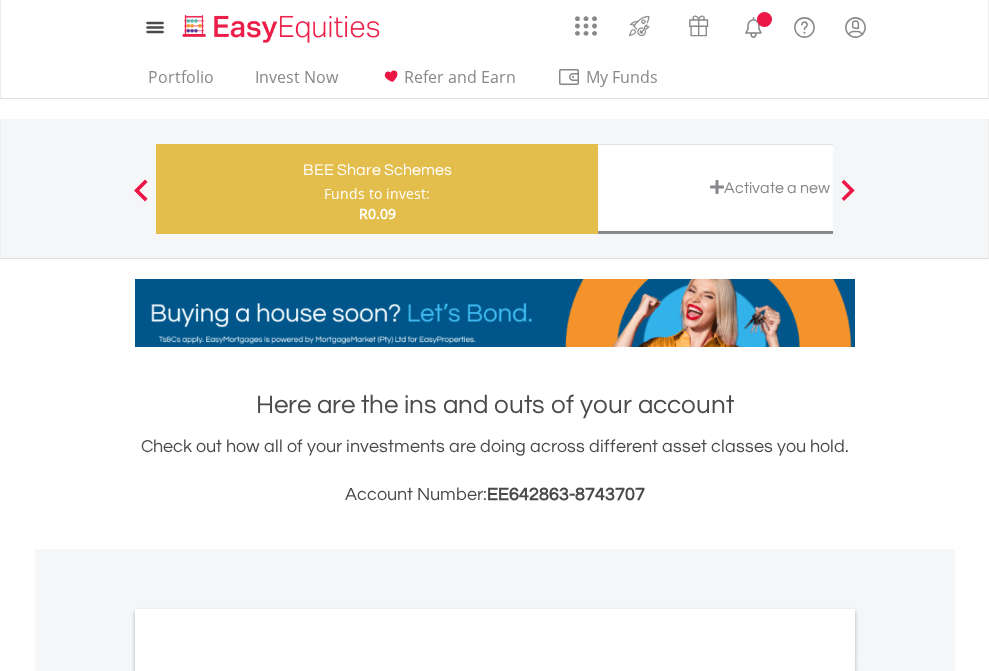 click on "All Holdings" at bounding box center (268, 1096) 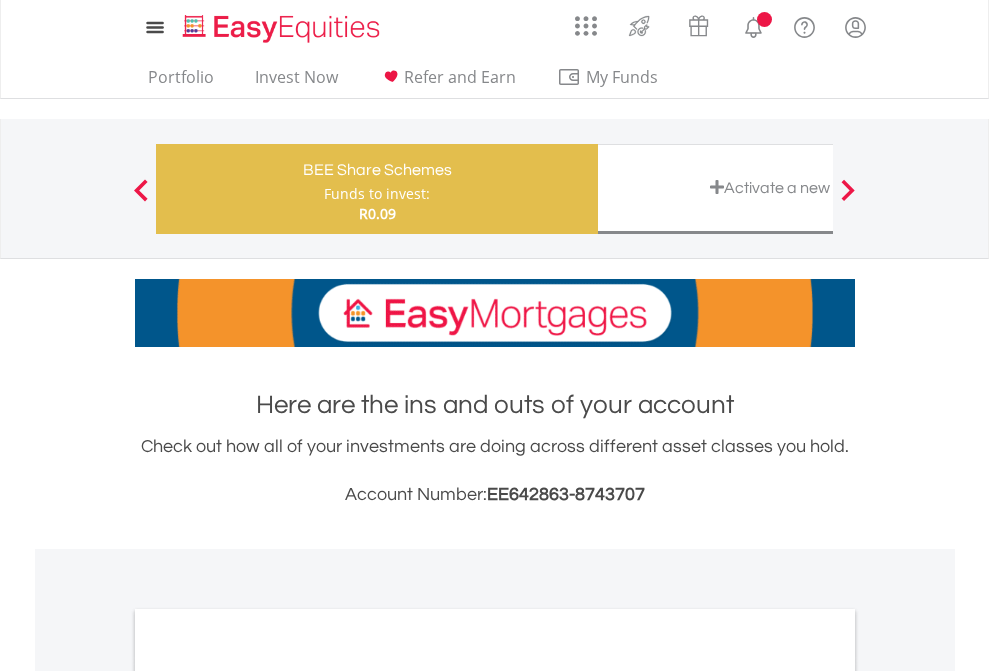 scroll, scrollTop: 1202, scrollLeft: 0, axis: vertical 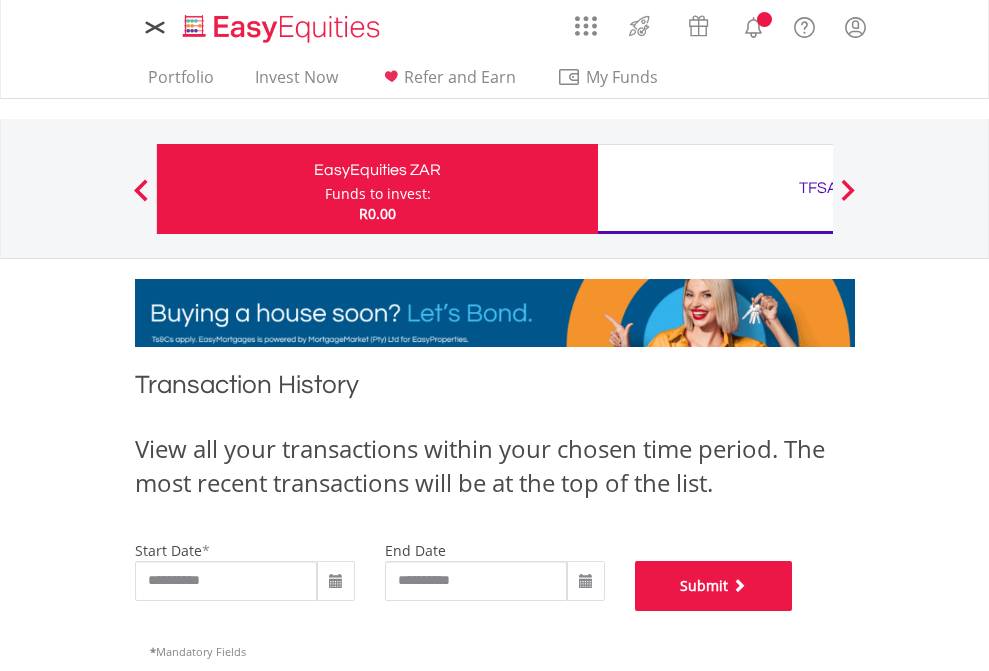 click on "Submit" at bounding box center [714, 586] 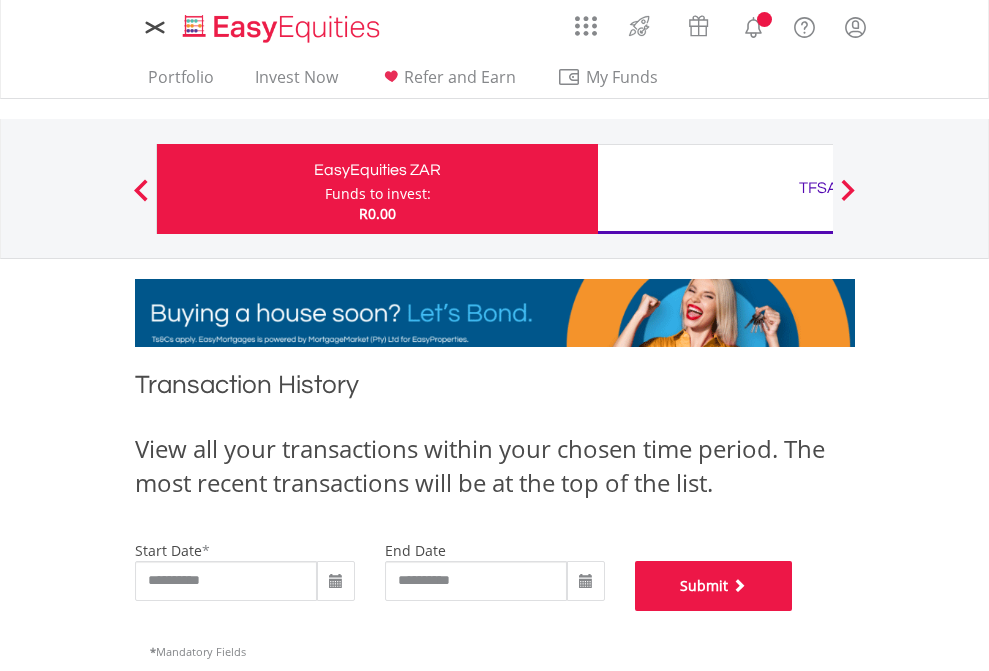 scroll, scrollTop: 811, scrollLeft: 0, axis: vertical 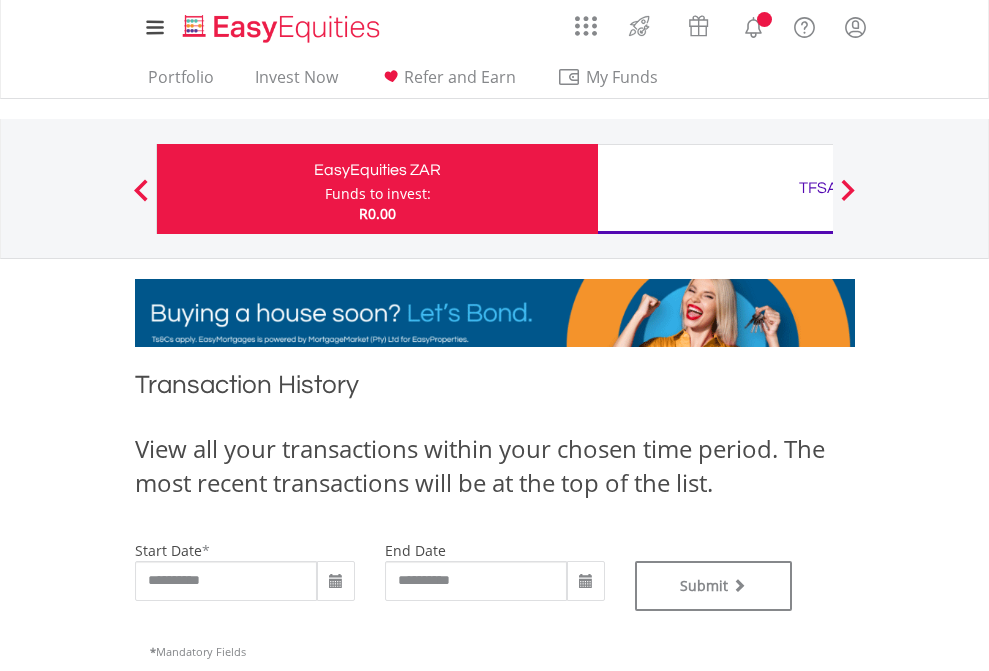 click on "TFSA" at bounding box center (818, 188) 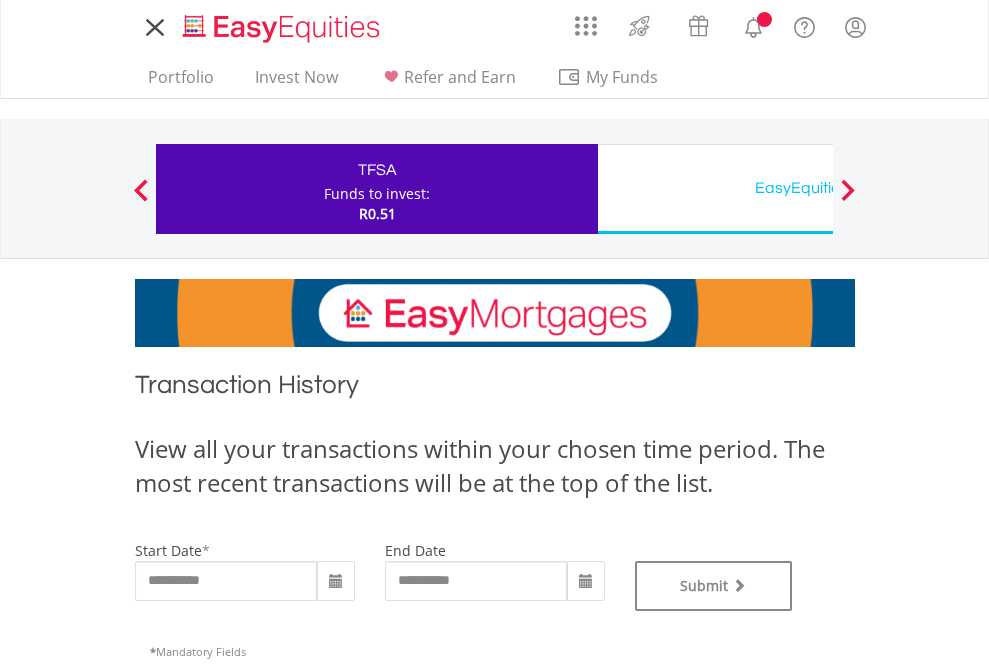 scroll, scrollTop: 0, scrollLeft: 0, axis: both 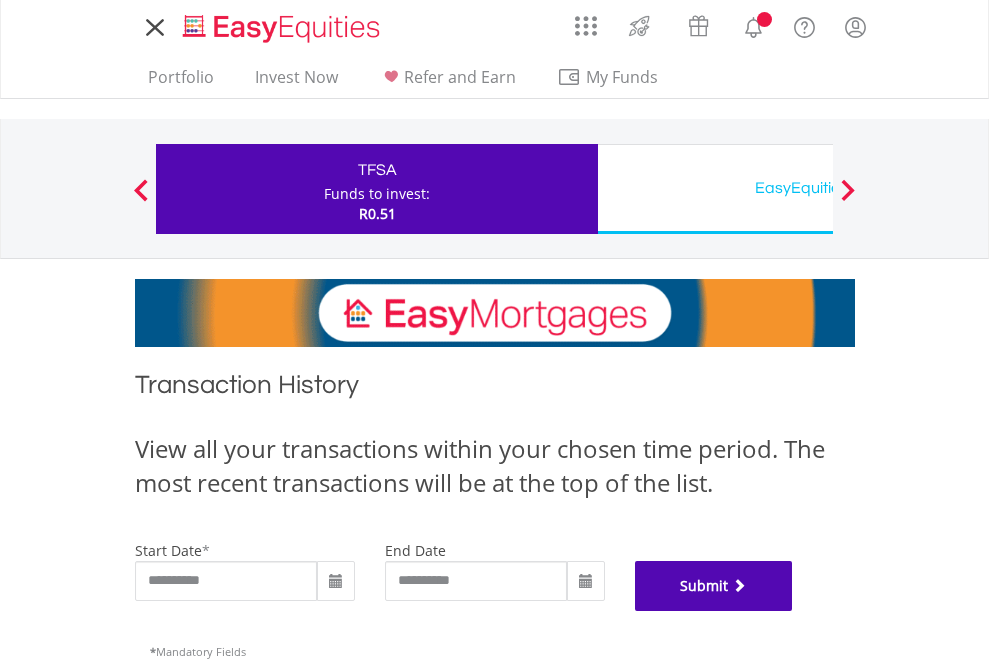 click on "Submit" at bounding box center [714, 586] 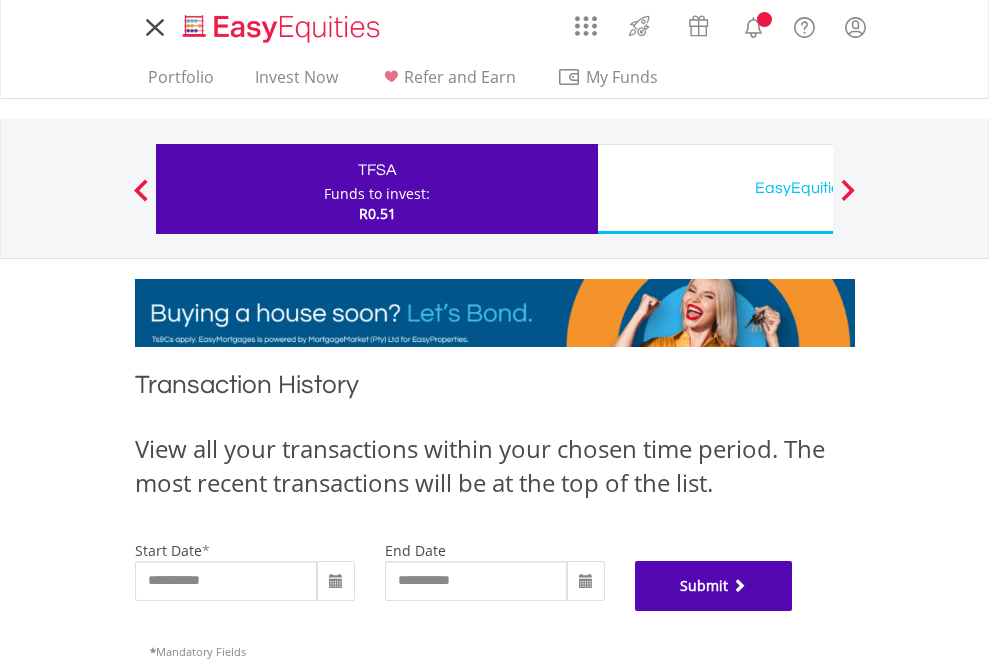 scroll, scrollTop: 811, scrollLeft: 0, axis: vertical 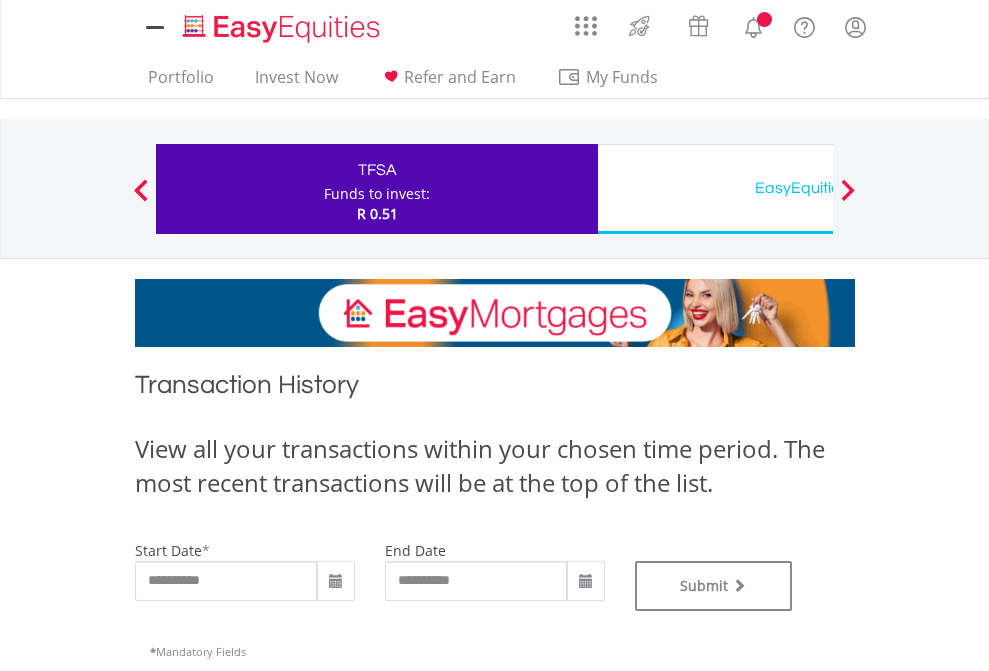 click on "EasyEquities USD" at bounding box center (818, 188) 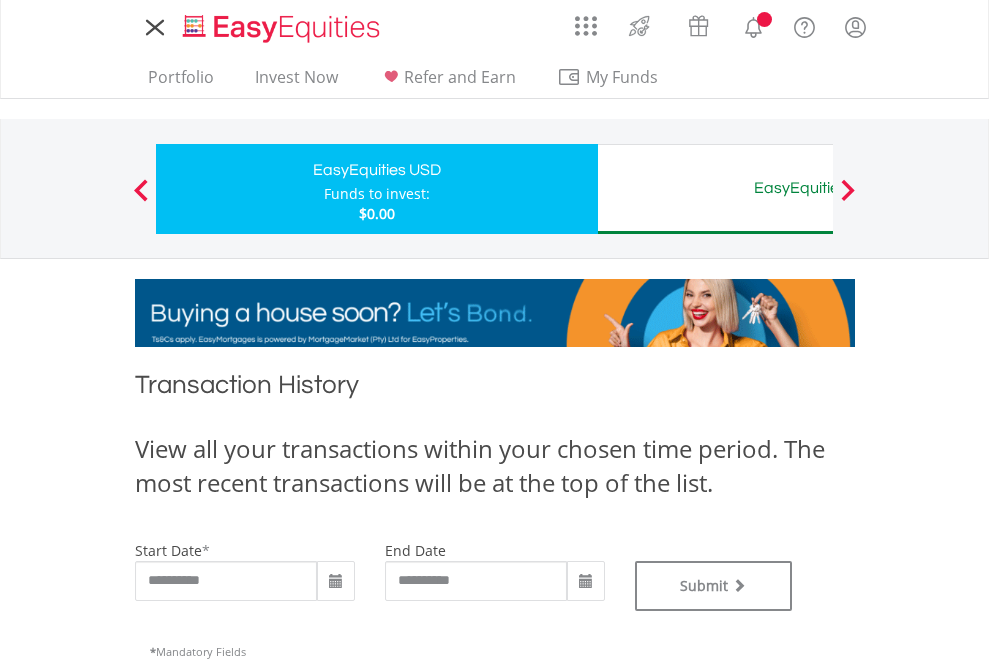 scroll, scrollTop: 0, scrollLeft: 0, axis: both 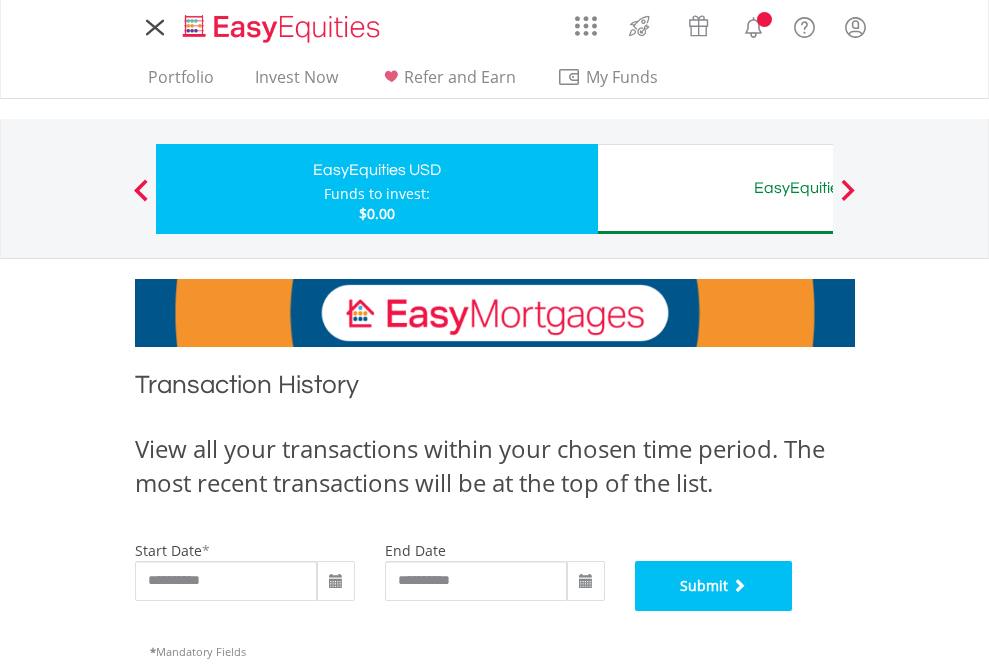 click on "Submit" at bounding box center (714, 586) 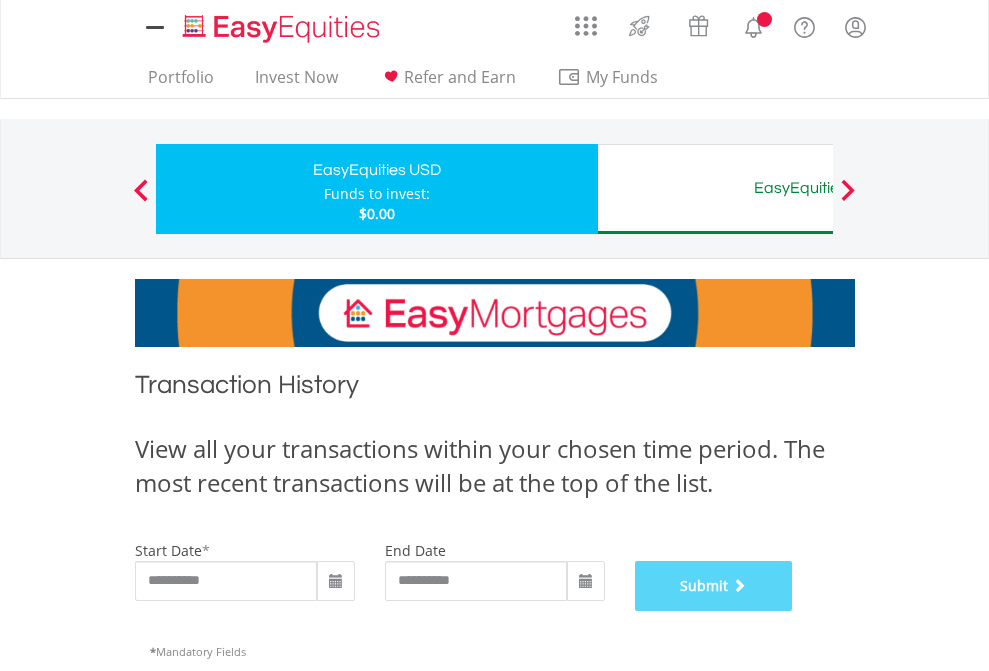 scroll, scrollTop: 811, scrollLeft: 0, axis: vertical 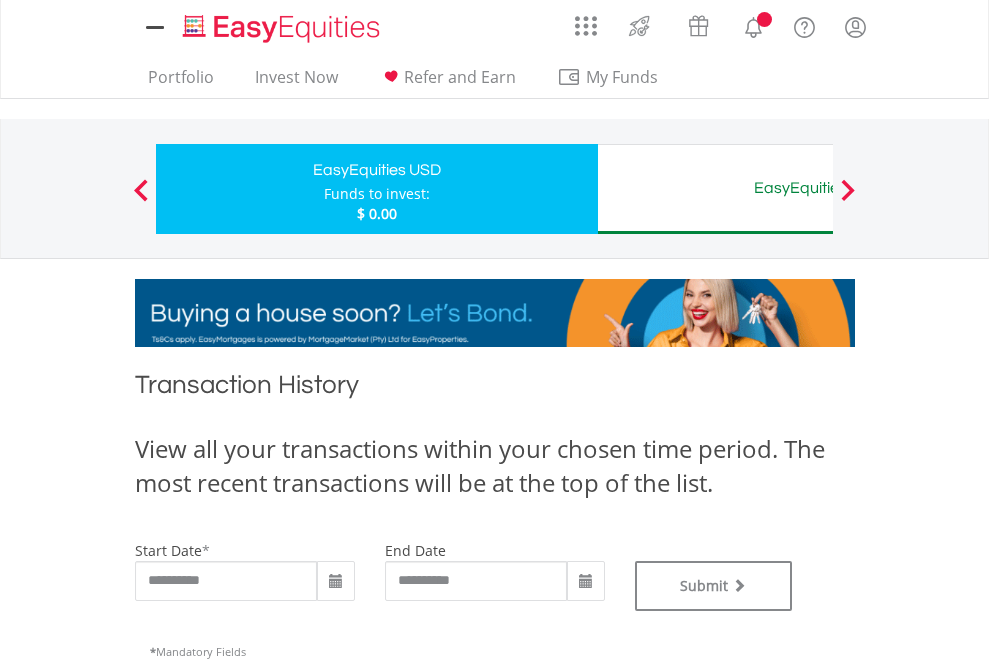 click on "EasyEquities AUD" at bounding box center (818, 188) 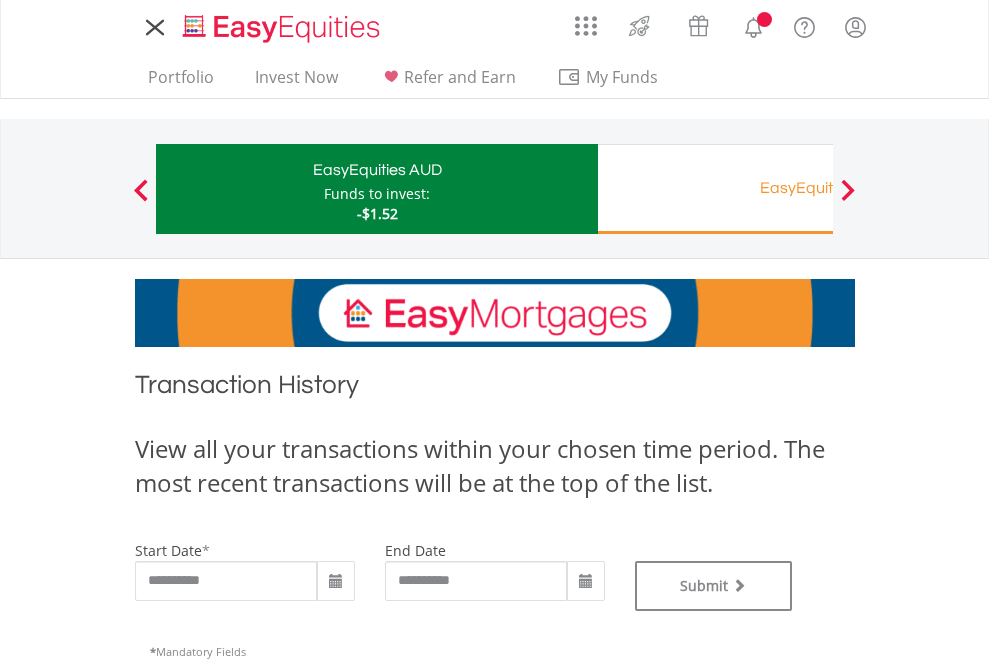 scroll, scrollTop: 0, scrollLeft: 0, axis: both 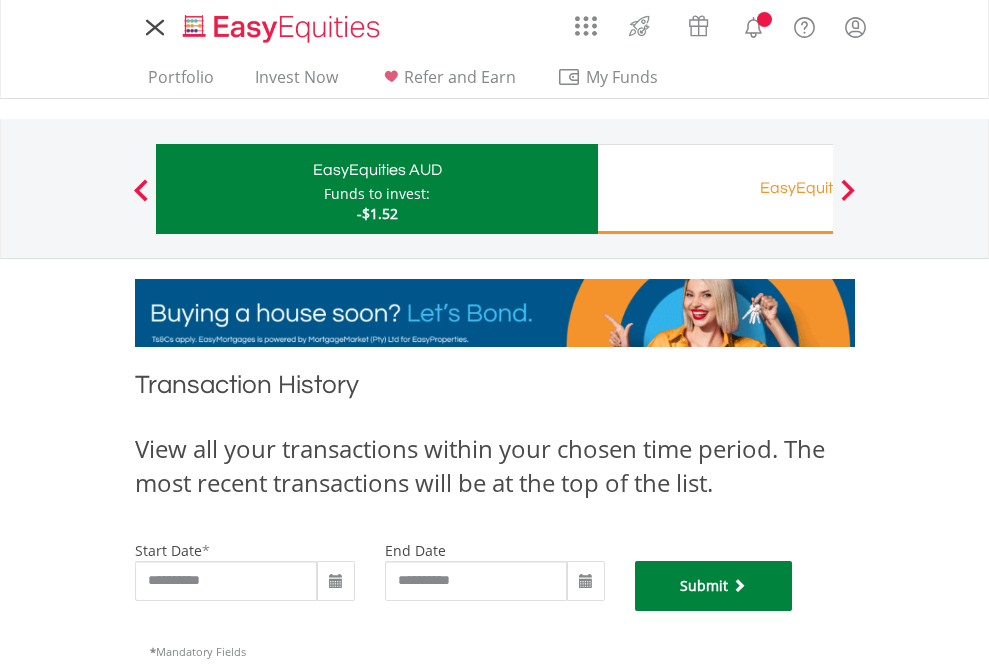 click on "Submit" at bounding box center [714, 586] 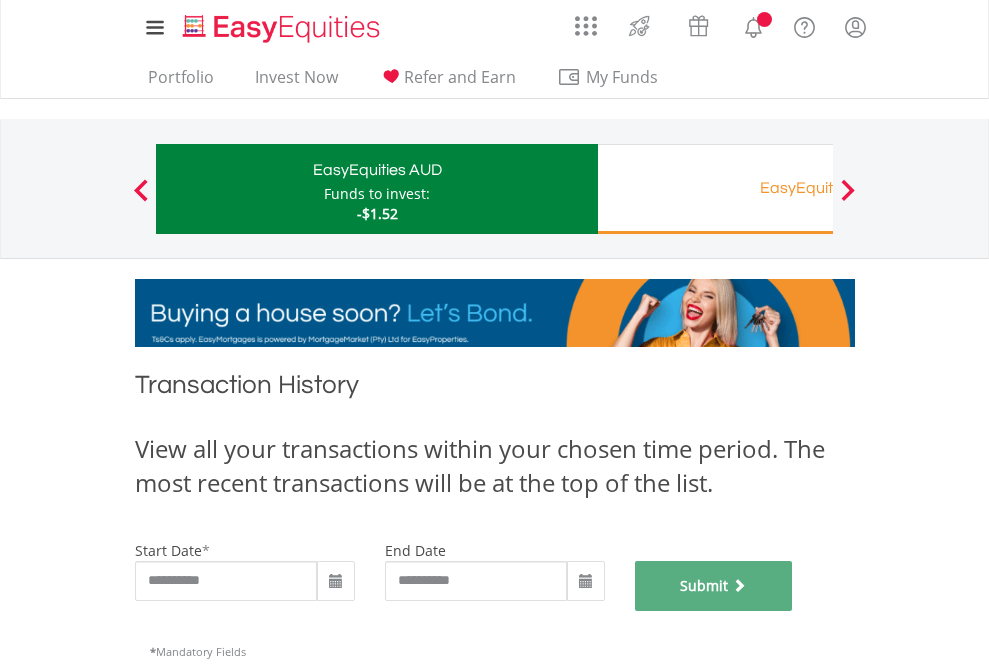 scroll, scrollTop: 811, scrollLeft: 0, axis: vertical 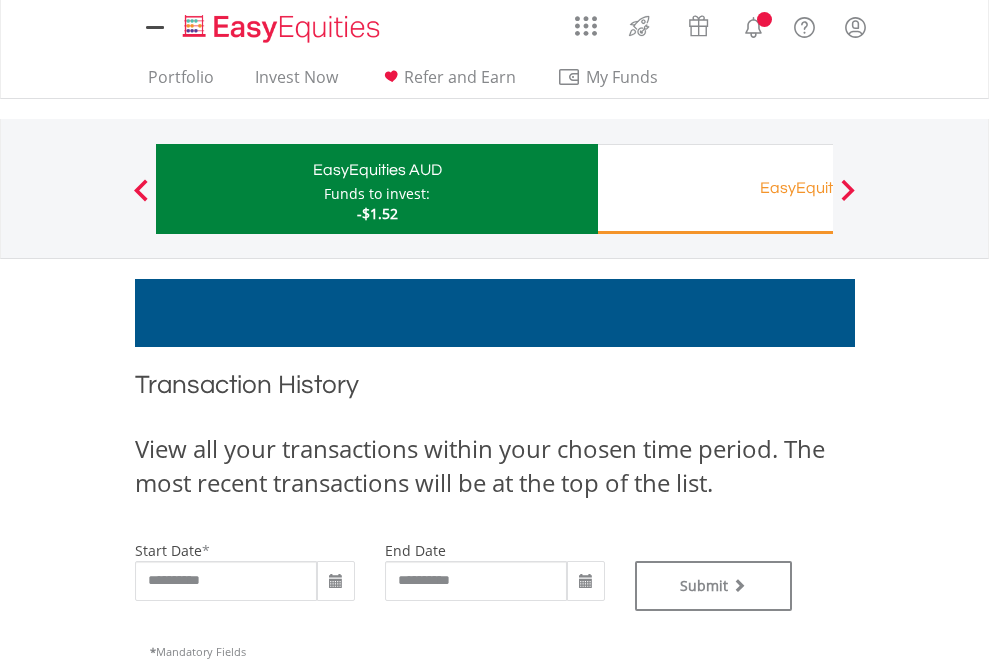 click on "EasyEquities RA" at bounding box center [818, 188] 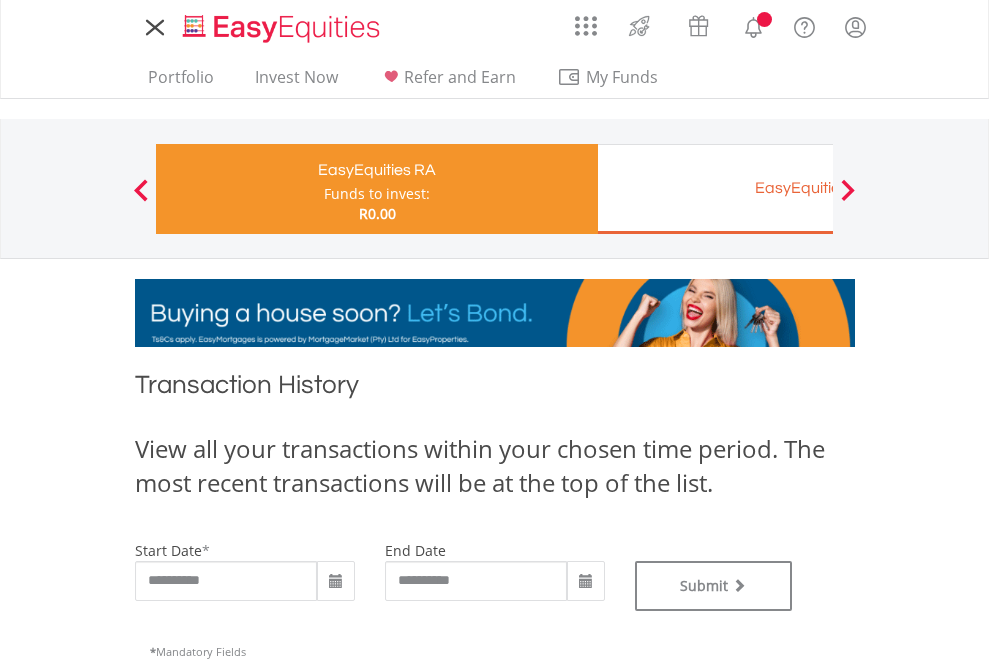 scroll, scrollTop: 0, scrollLeft: 0, axis: both 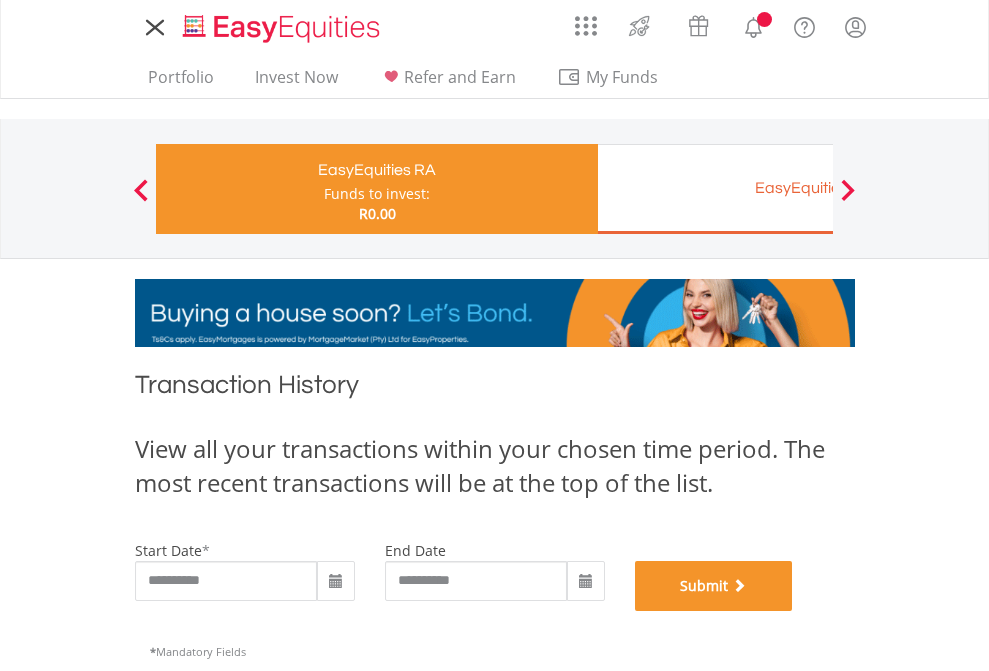 click on "Submit" at bounding box center [714, 586] 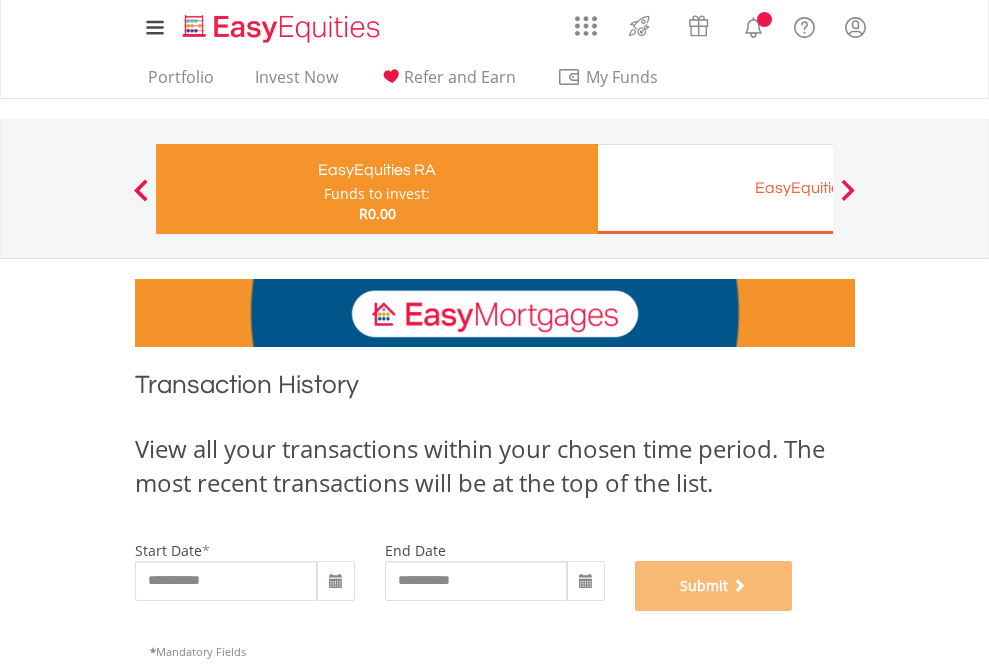scroll, scrollTop: 811, scrollLeft: 0, axis: vertical 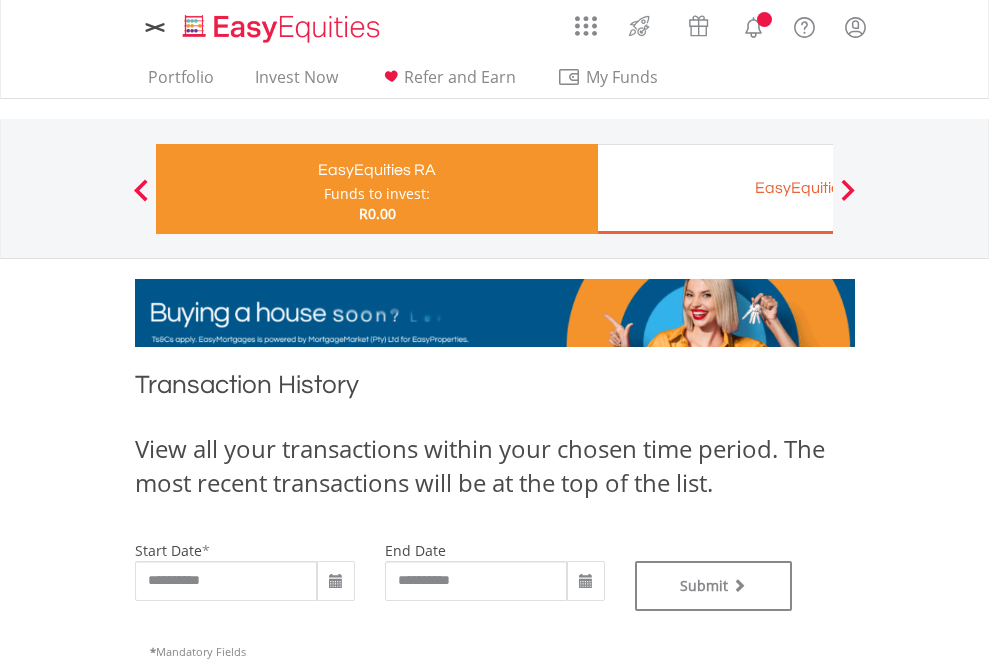 click on "EasyEquities EUR" at bounding box center (818, 188) 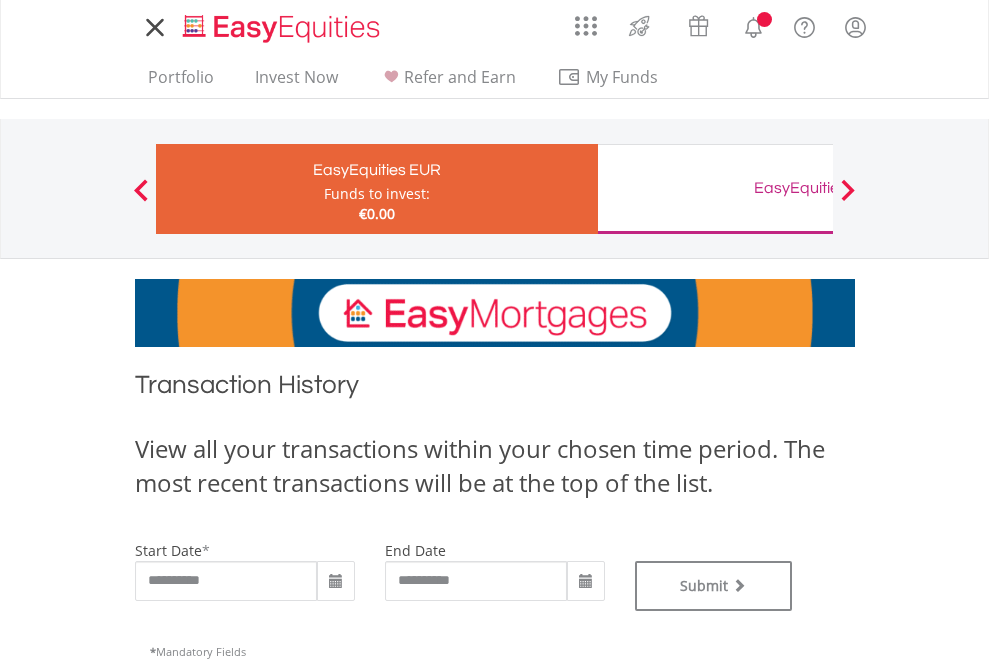 scroll, scrollTop: 0, scrollLeft: 0, axis: both 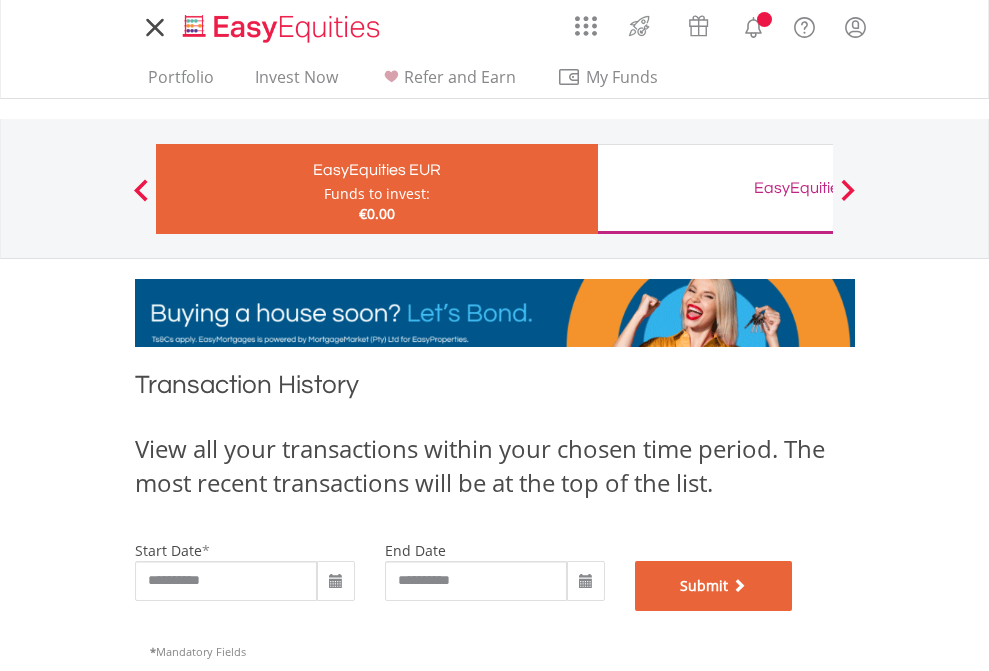 click on "Submit" at bounding box center (714, 586) 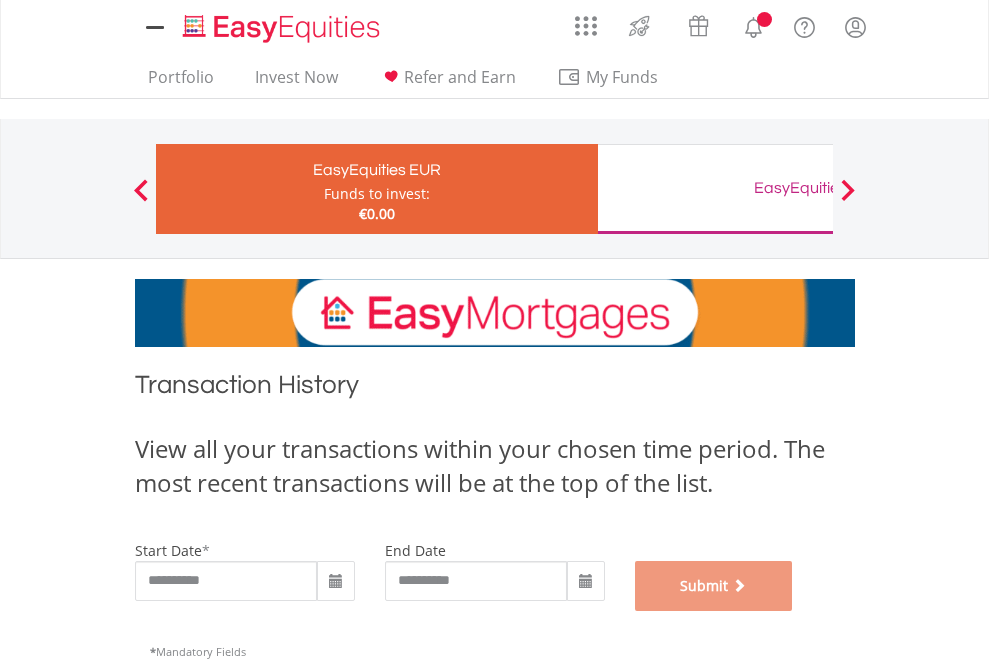 scroll, scrollTop: 811, scrollLeft: 0, axis: vertical 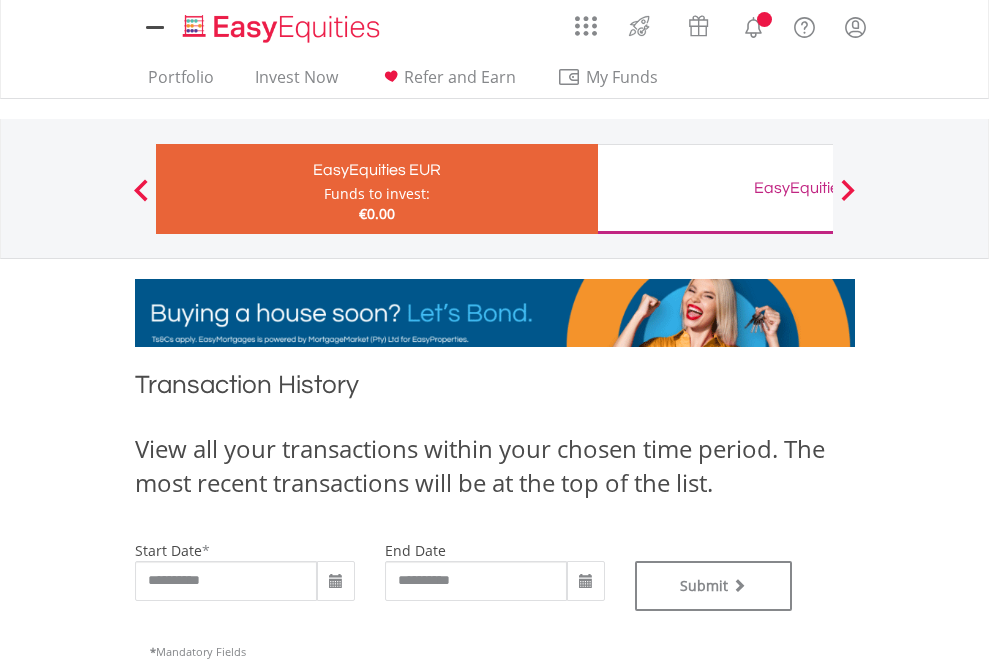 click on "EasyEquities GBP" at bounding box center (818, 188) 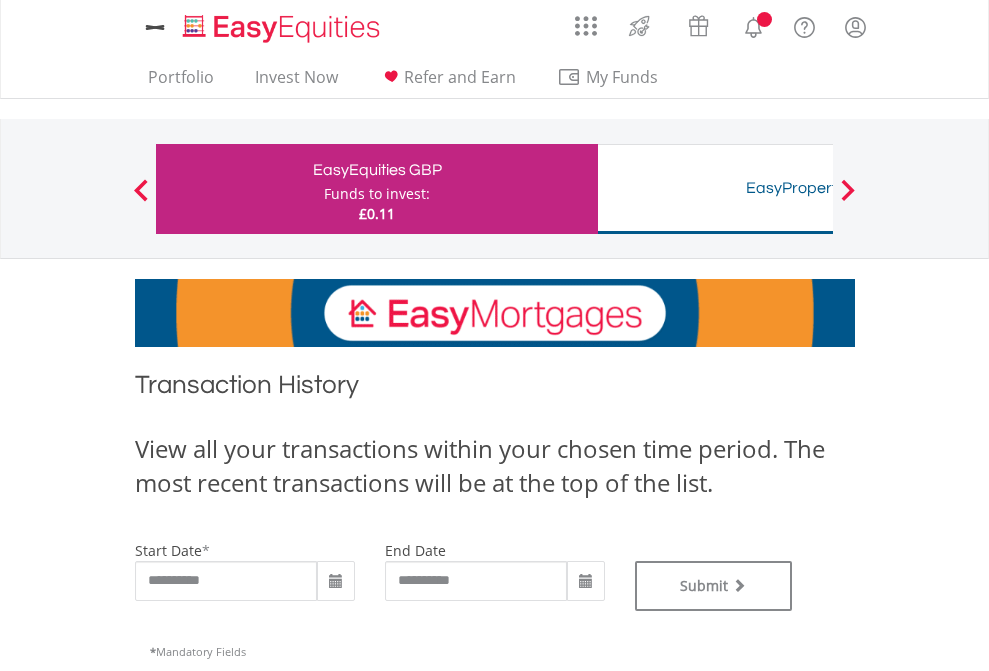 scroll, scrollTop: 0, scrollLeft: 0, axis: both 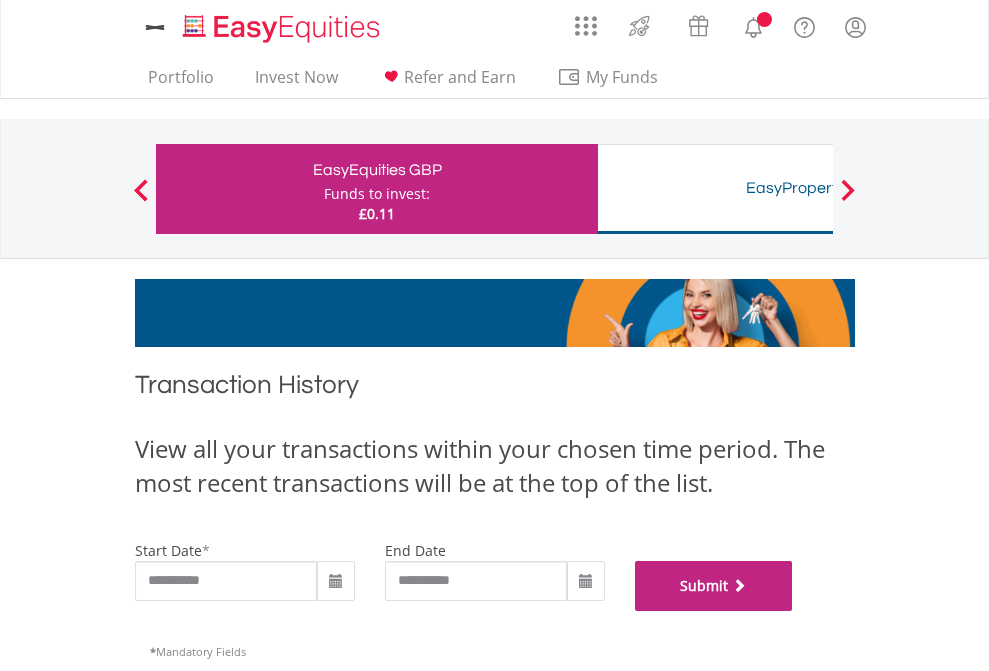 click on "Submit" at bounding box center (714, 586) 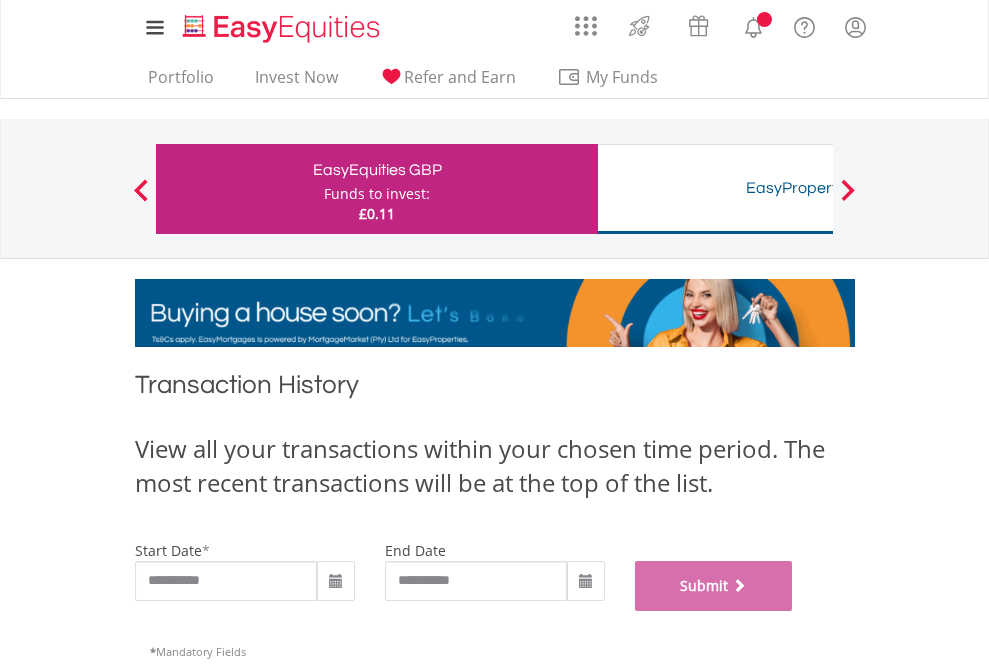 scroll, scrollTop: 811, scrollLeft: 0, axis: vertical 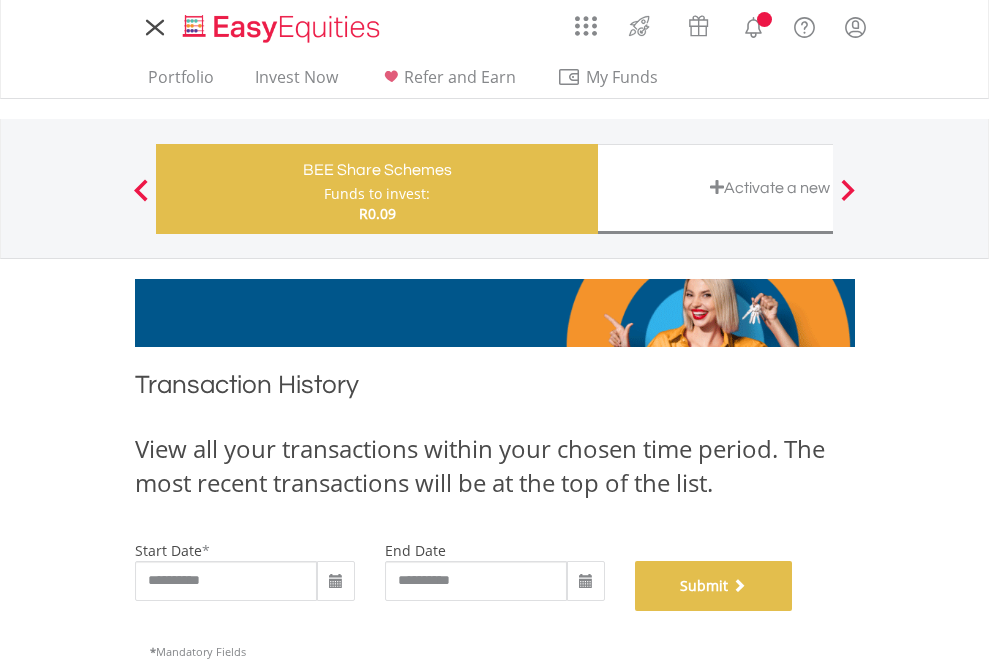 click on "Submit" at bounding box center [714, 586] 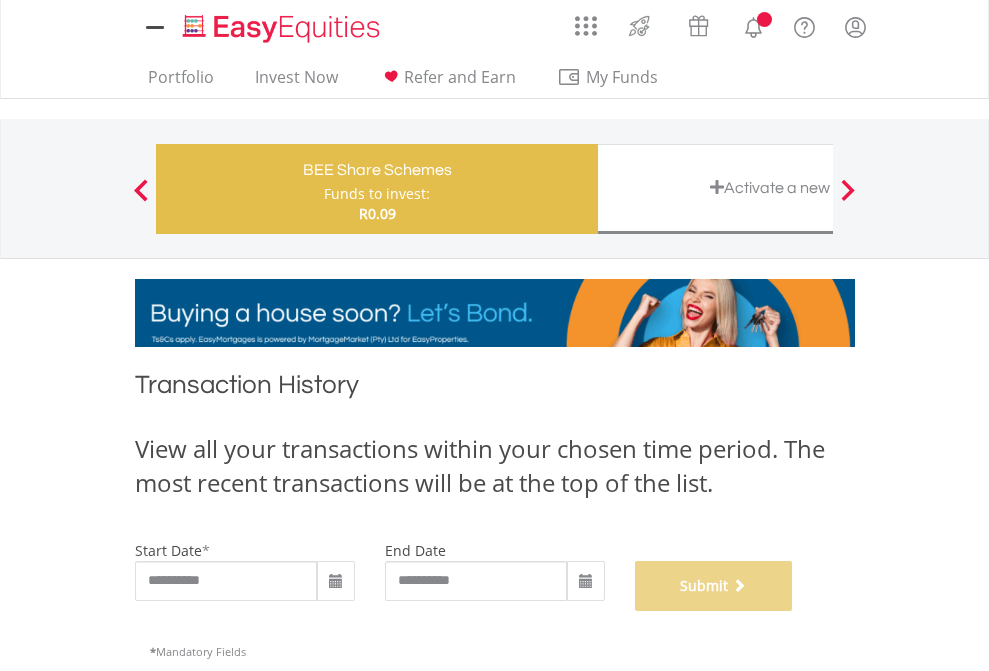 scroll, scrollTop: 811, scrollLeft: 0, axis: vertical 